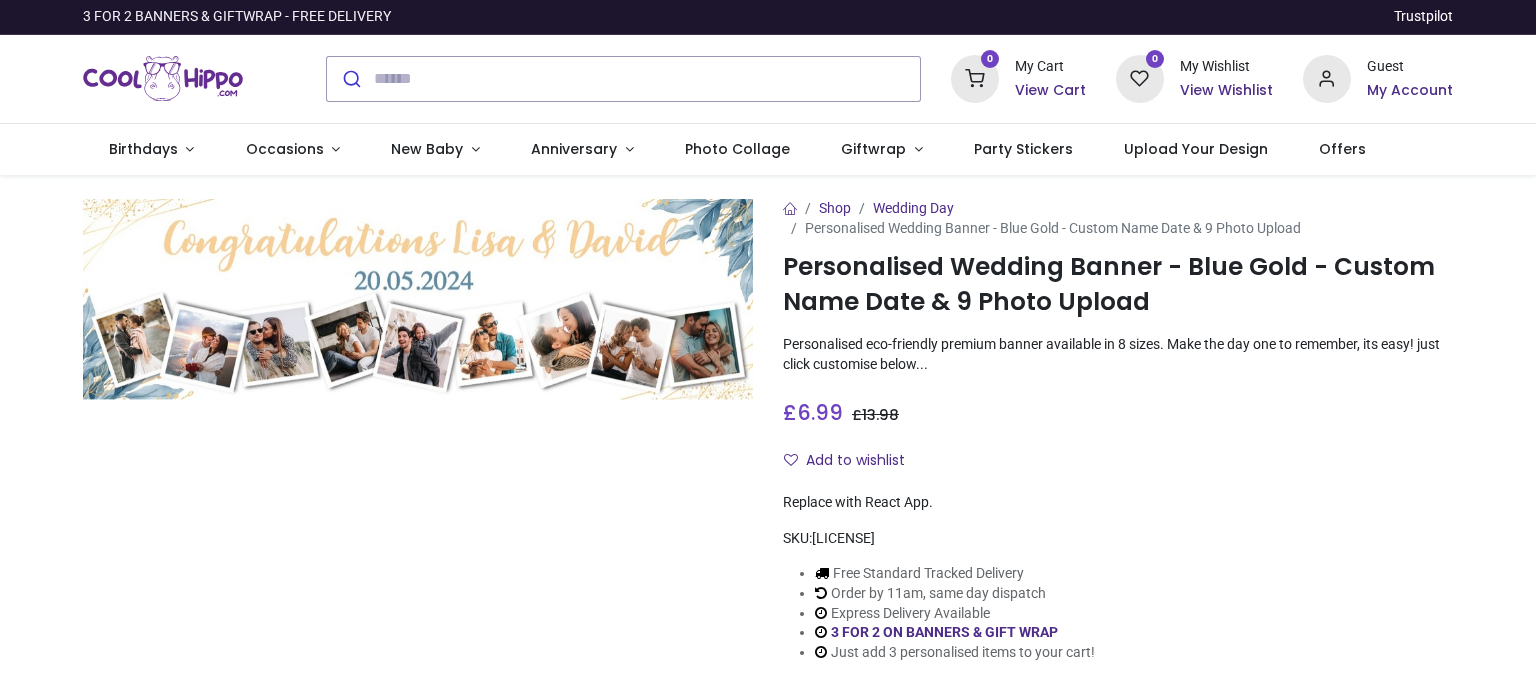 scroll, scrollTop: 0, scrollLeft: 0, axis: both 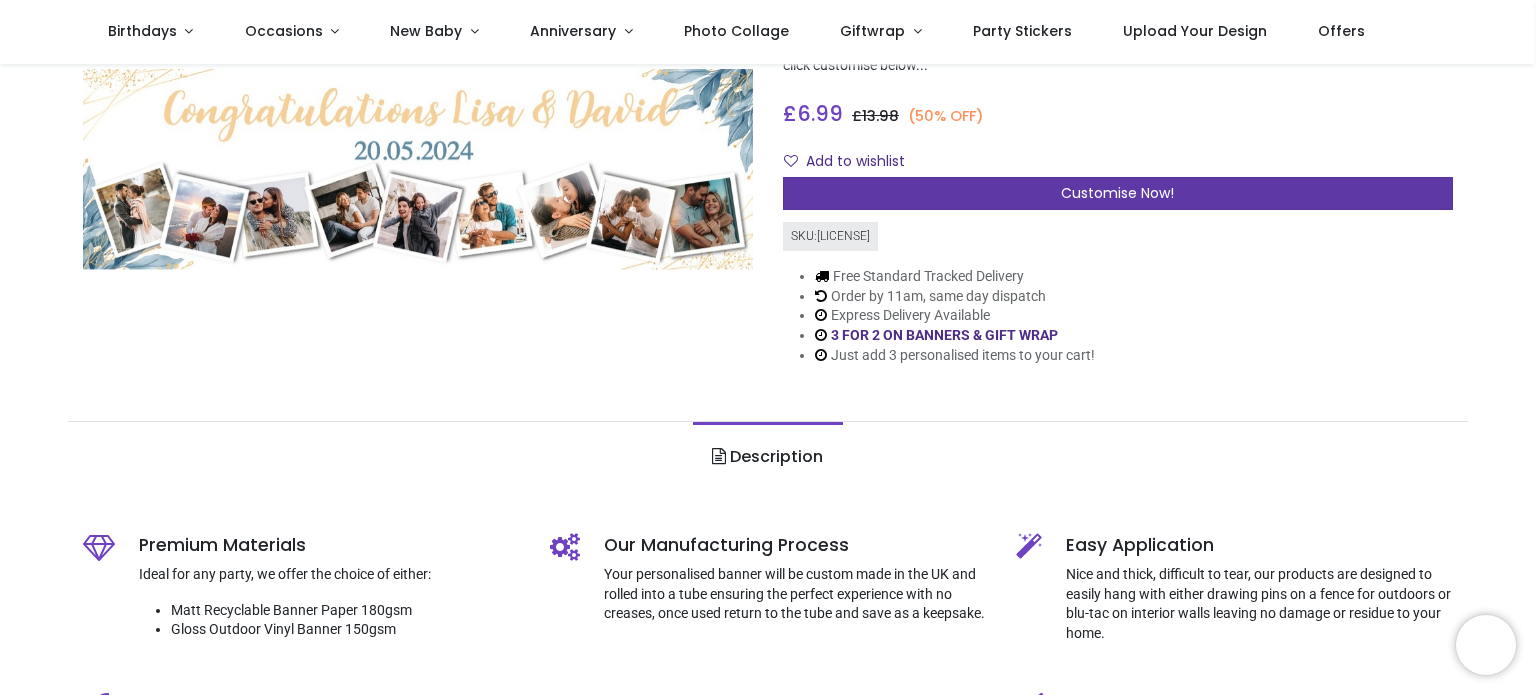 click on "Customise Now!" at bounding box center [1118, 194] 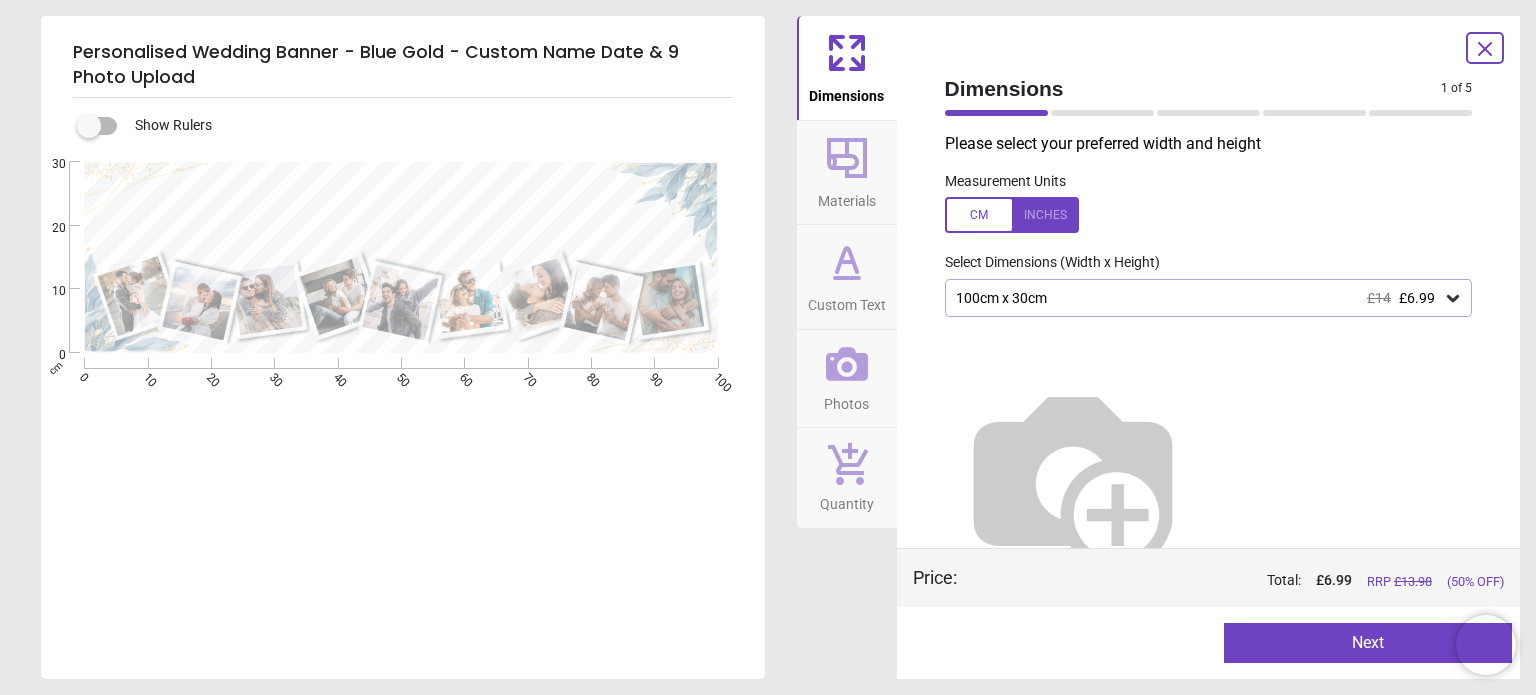 click 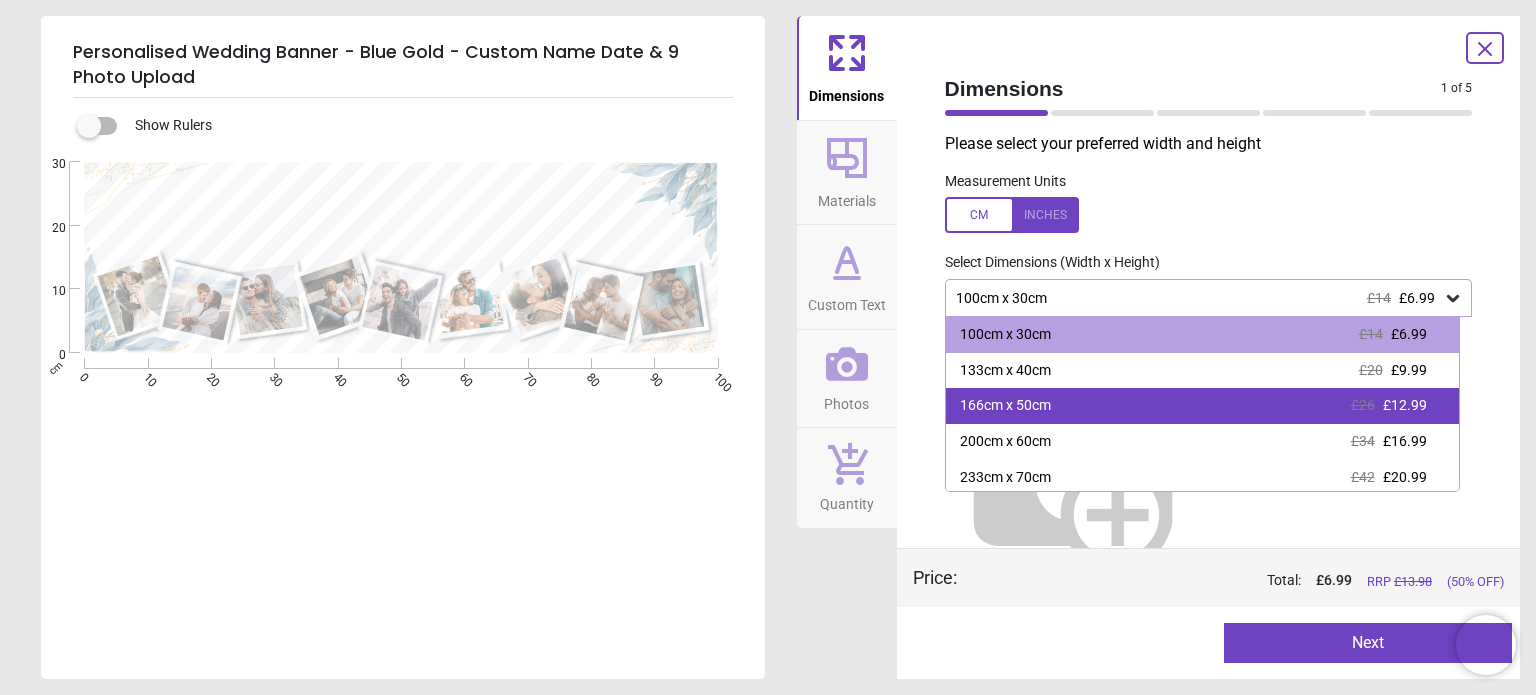 click on "£12.99" at bounding box center [1405, 405] 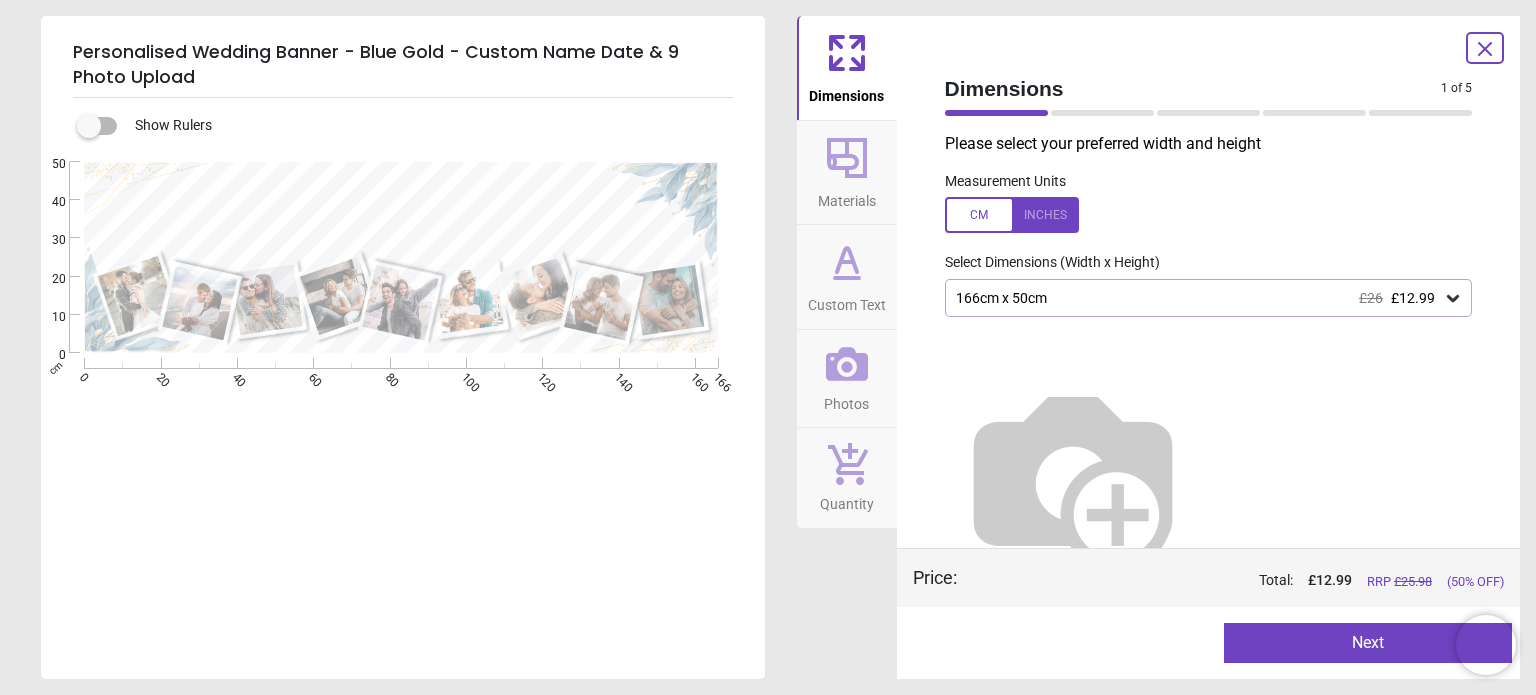 click 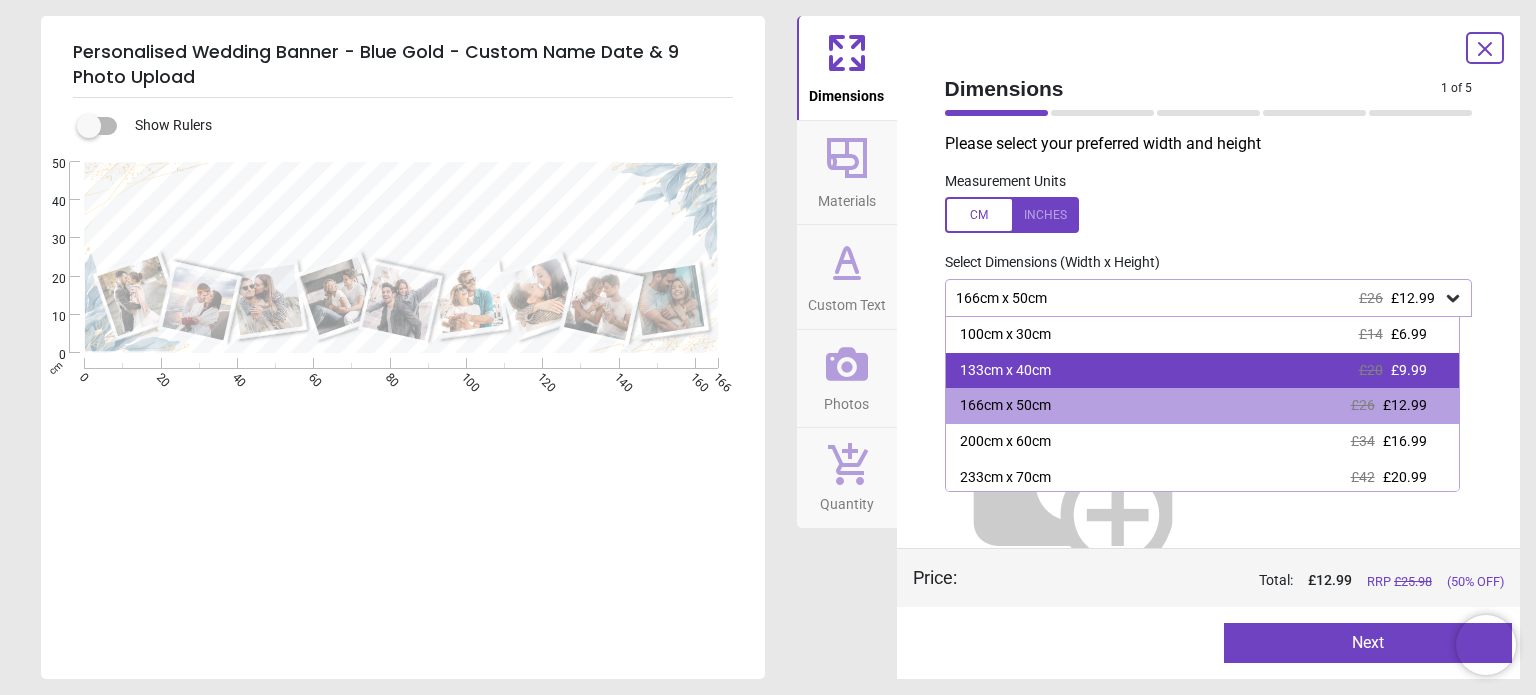 click on "133cm  x  40cm       £20 £9.99" at bounding box center (1202, 371) 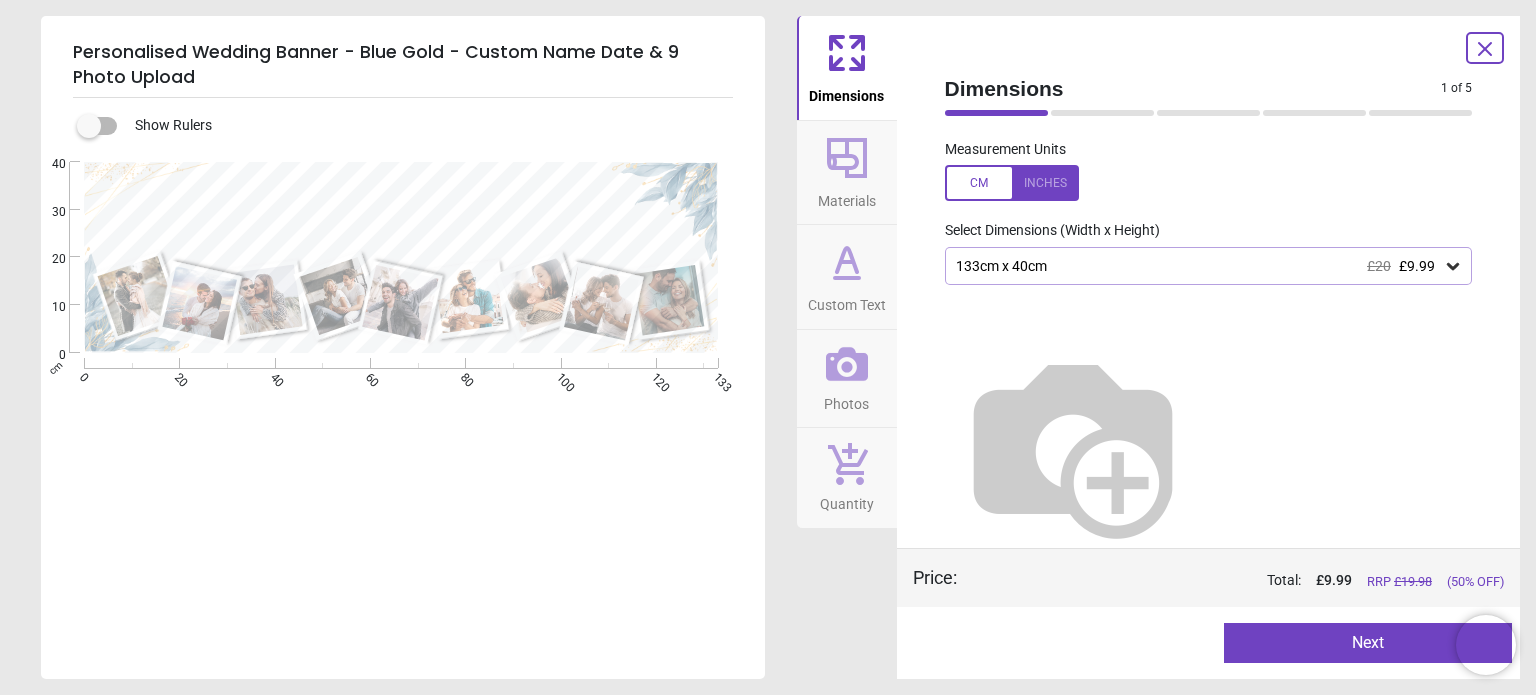 scroll, scrollTop: 0, scrollLeft: 0, axis: both 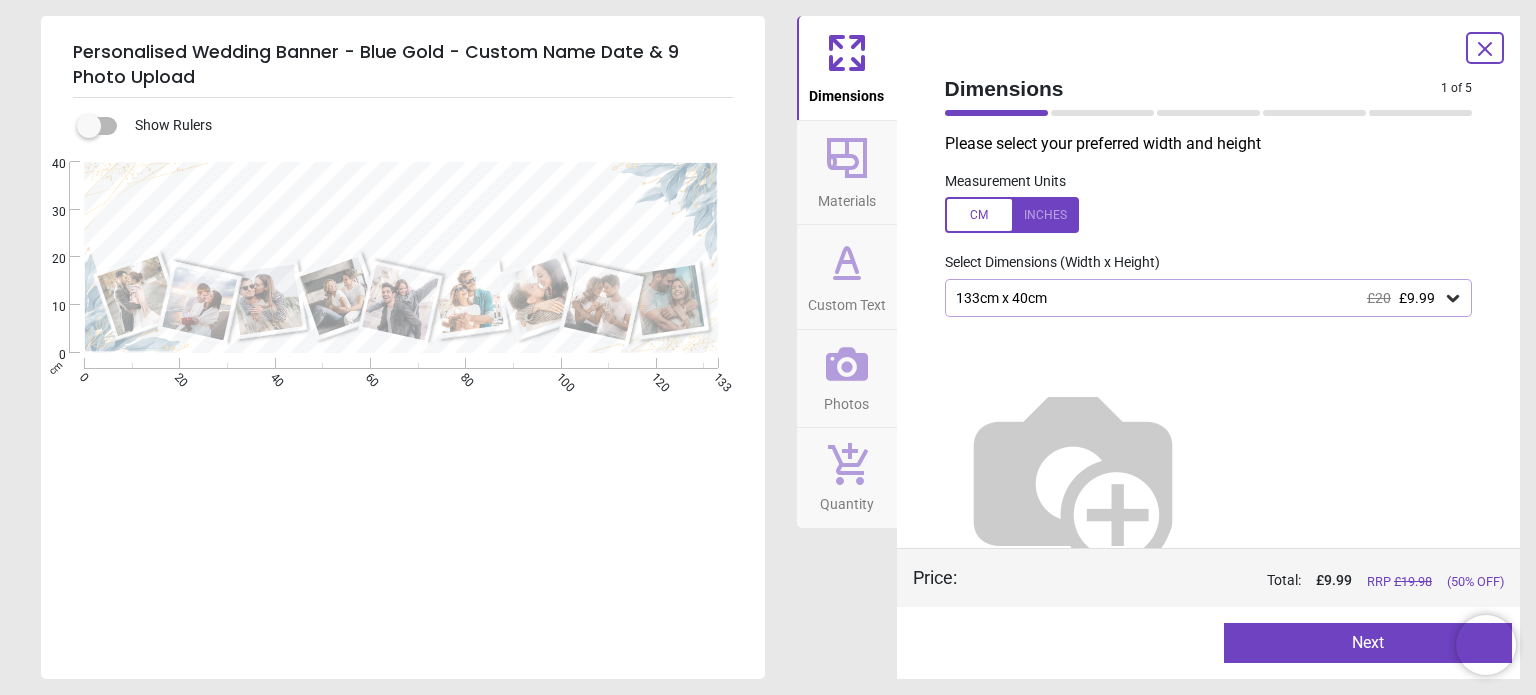 click at bounding box center (1012, 215) 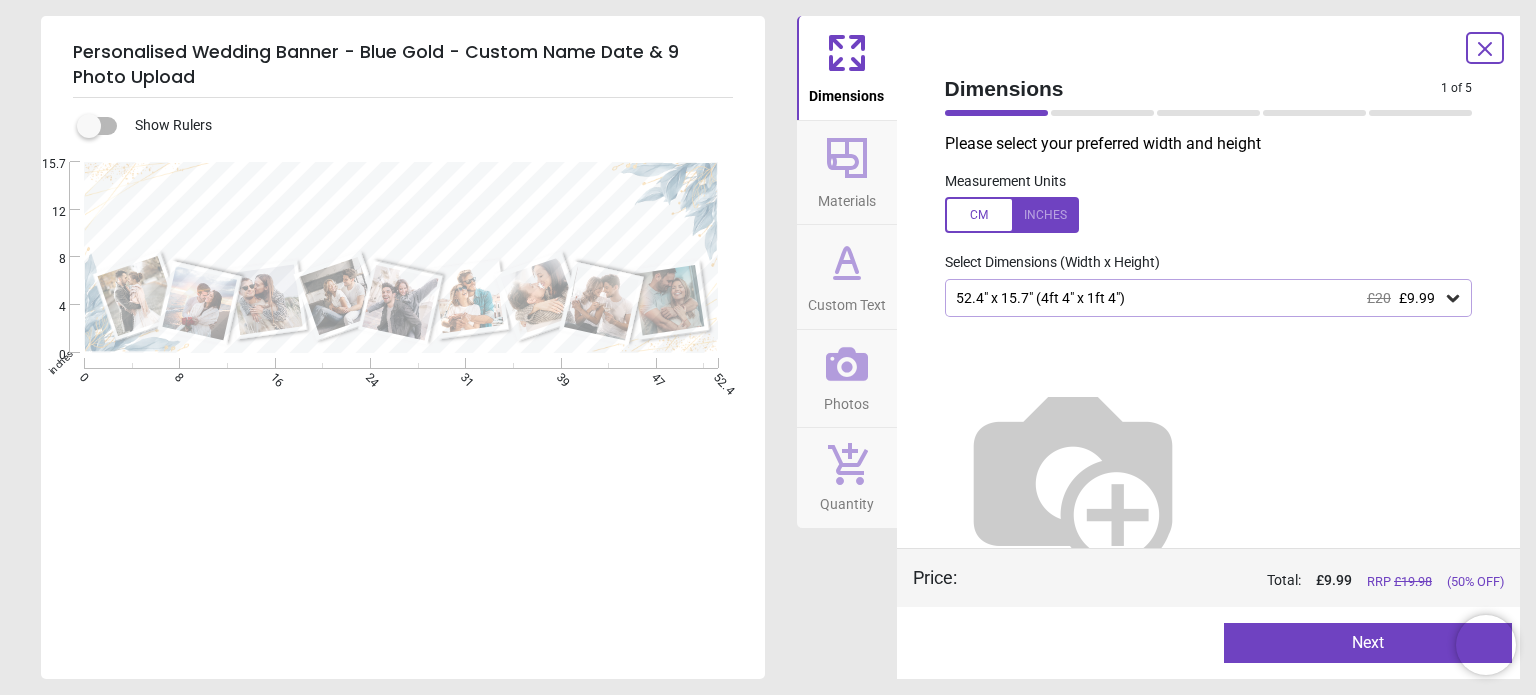 click on "Next" at bounding box center [1368, 643] 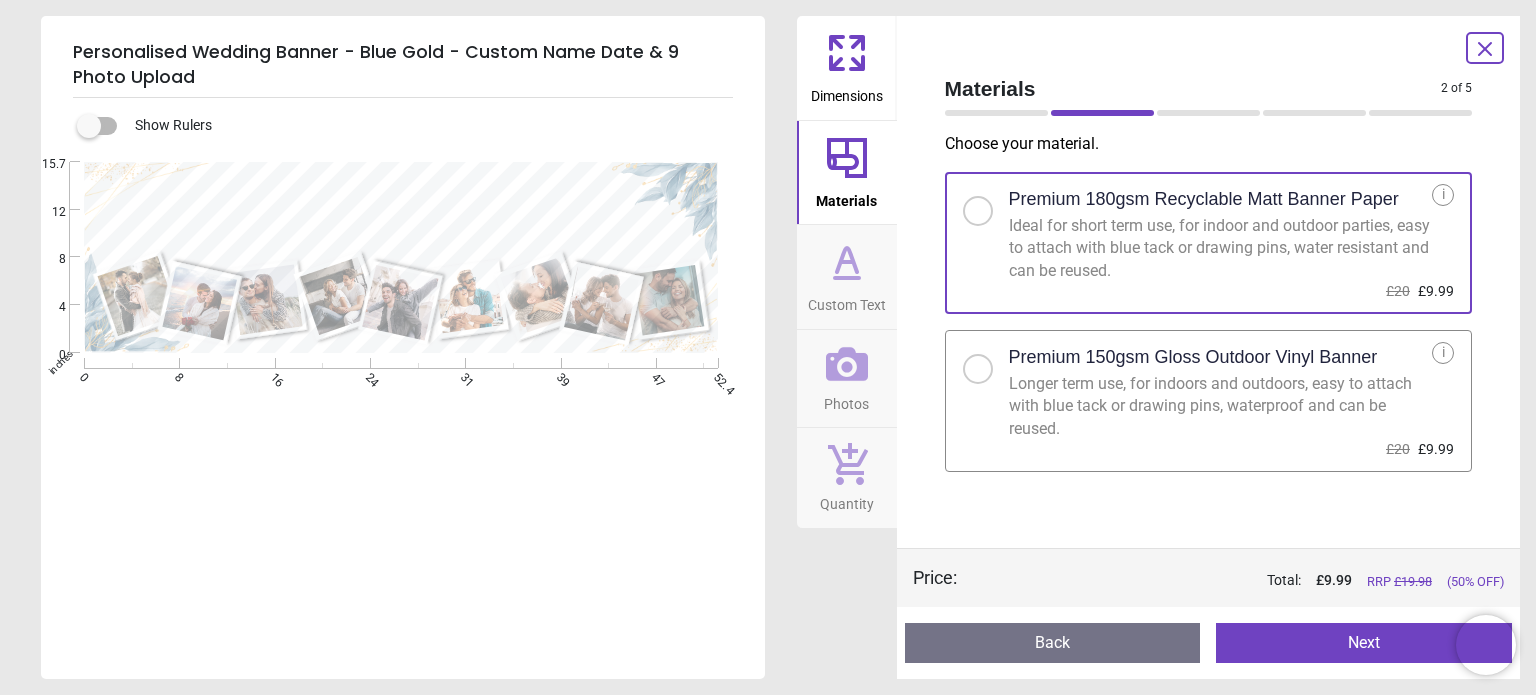 click on "Next" at bounding box center [1364, 643] 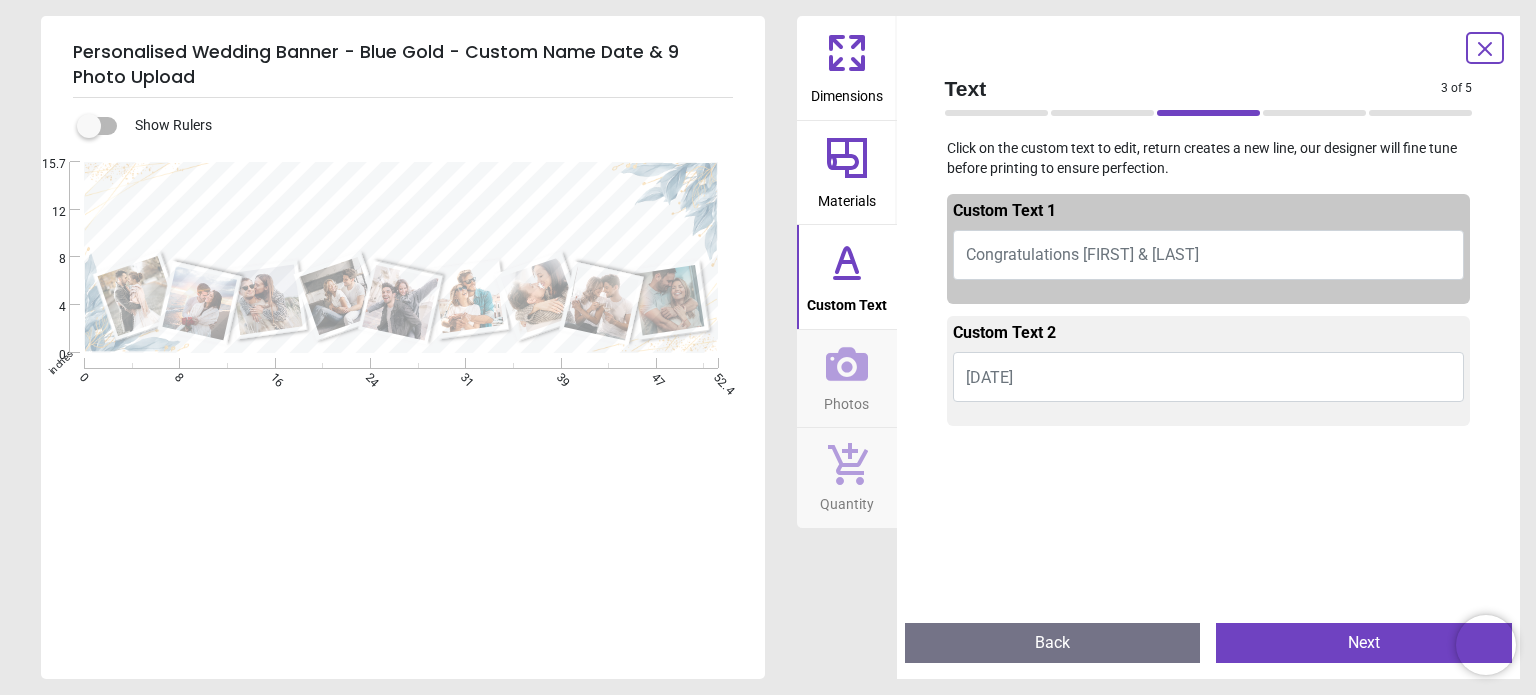 click on "Congratulations [FIRST] & [LAST]" at bounding box center [1209, 255] 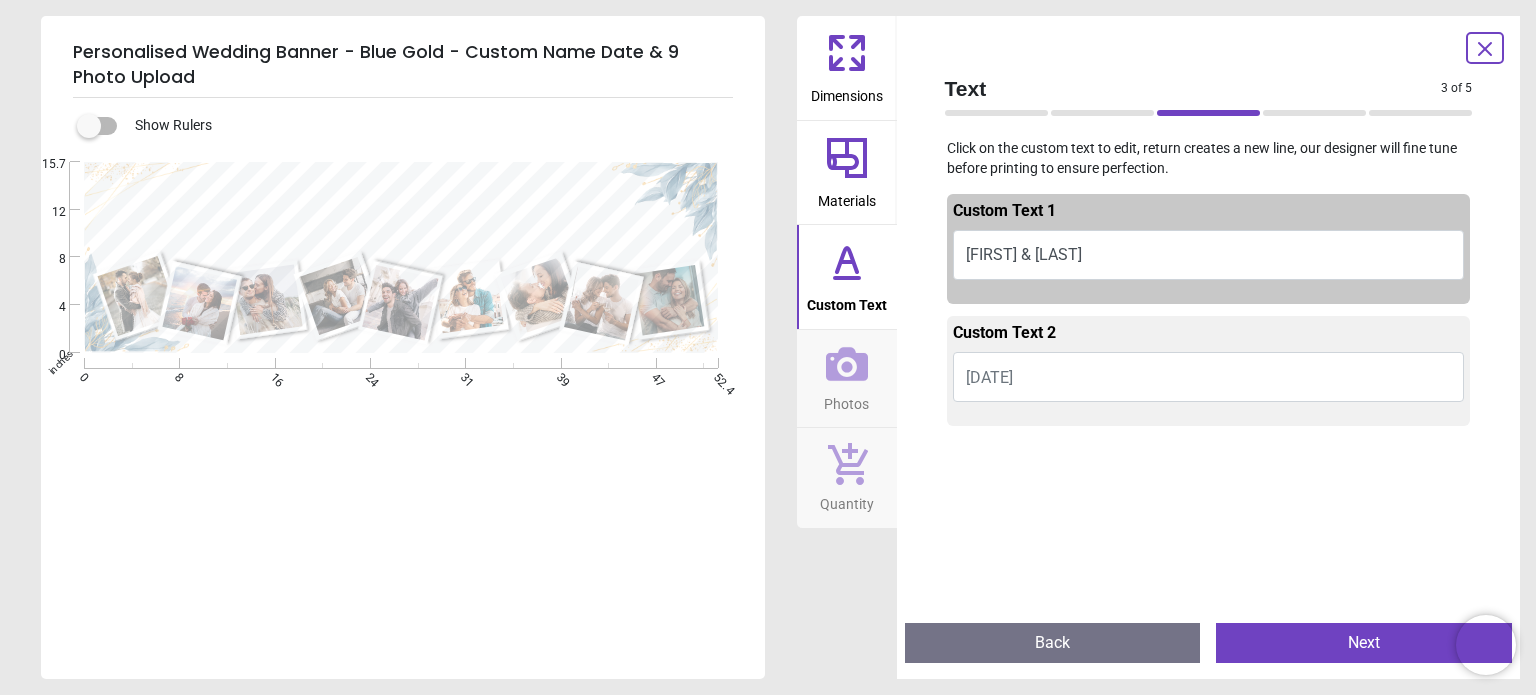 type on "**********" 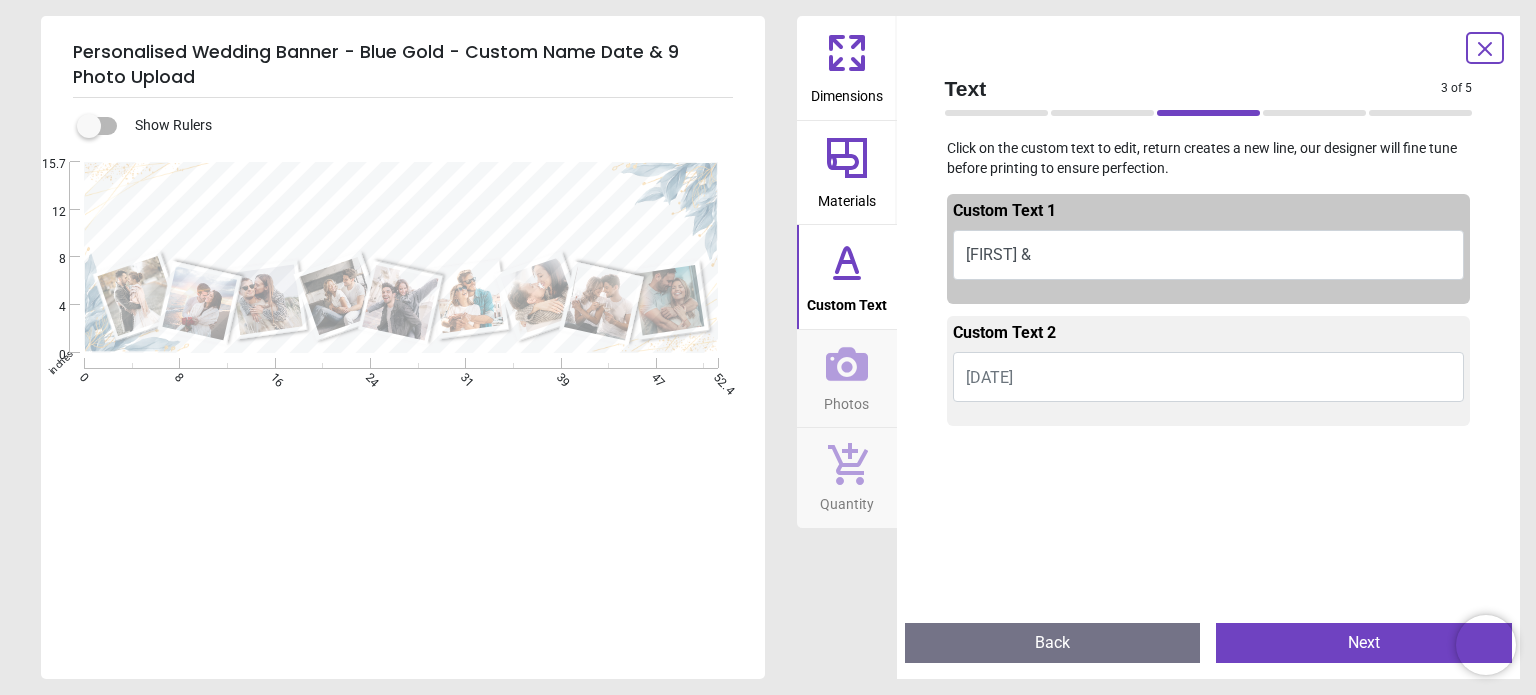 type on "*" 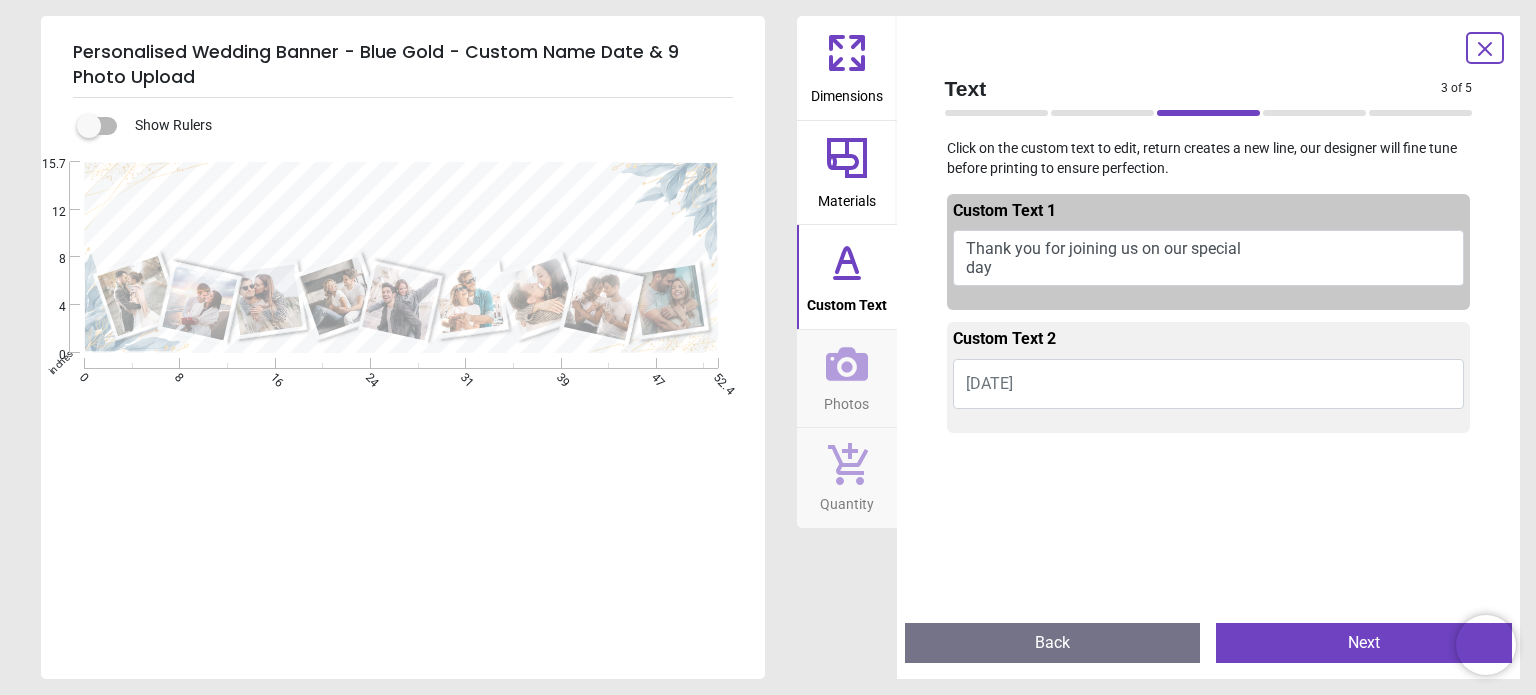 scroll, scrollTop: 0, scrollLeft: 0, axis: both 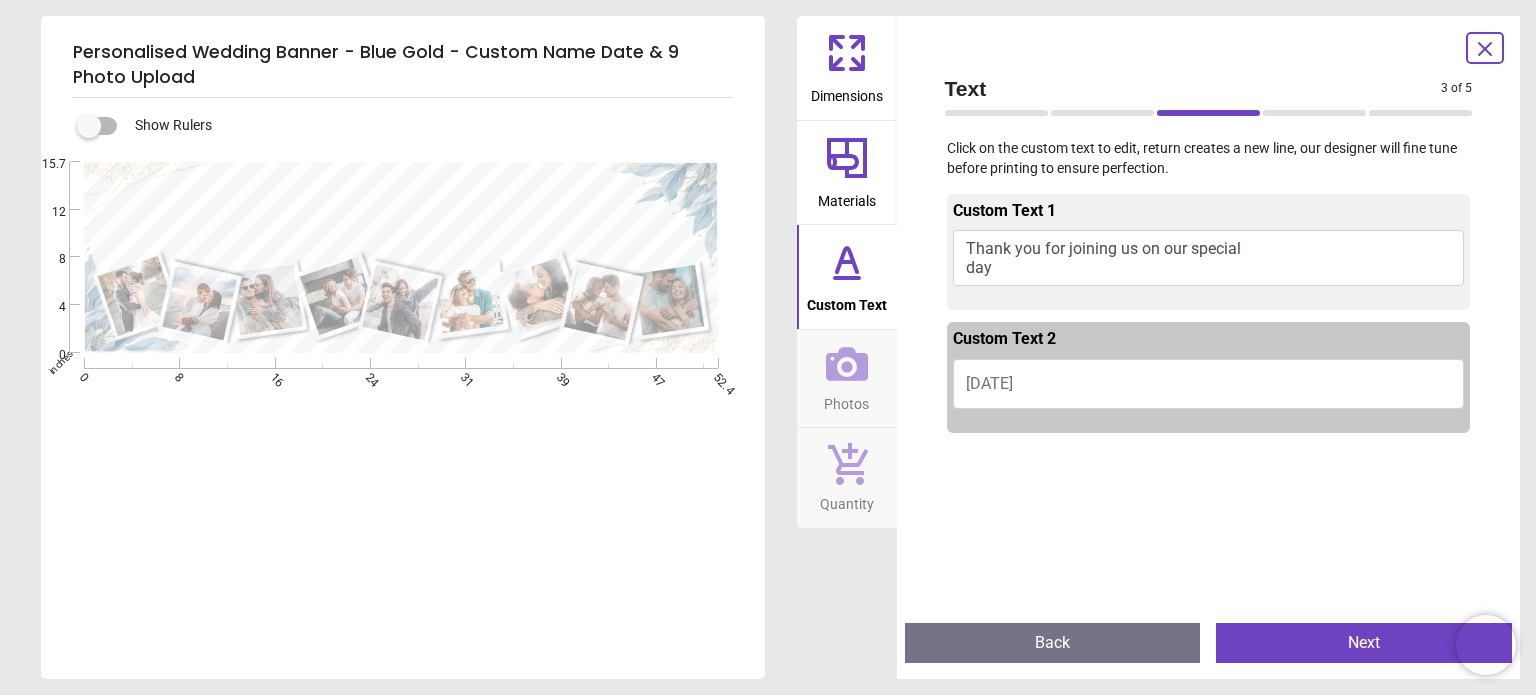 drag, startPoint x: 1014, startPoint y: 267, endPoint x: 958, endPoint y: 248, distance: 59.135437 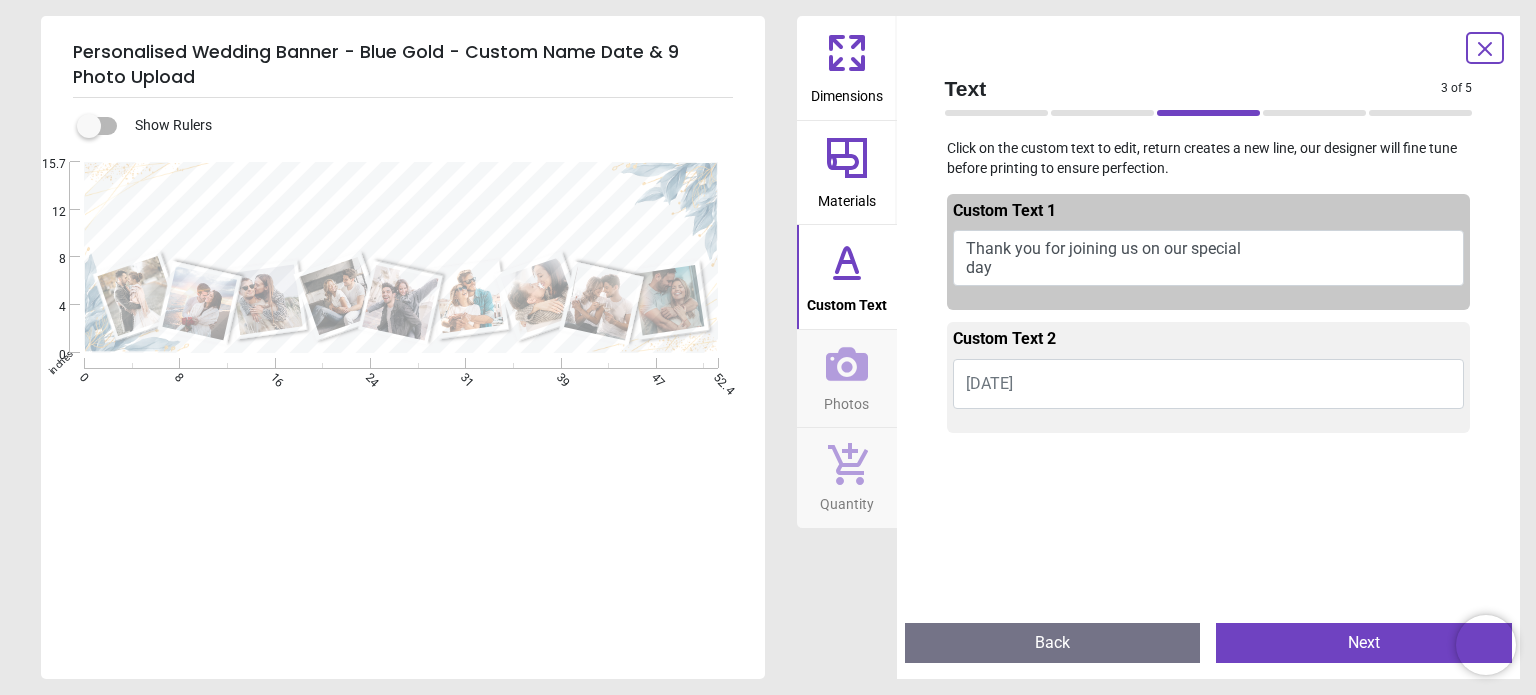 click on "Thank you for joining us on our special
day" at bounding box center (1209, 258) 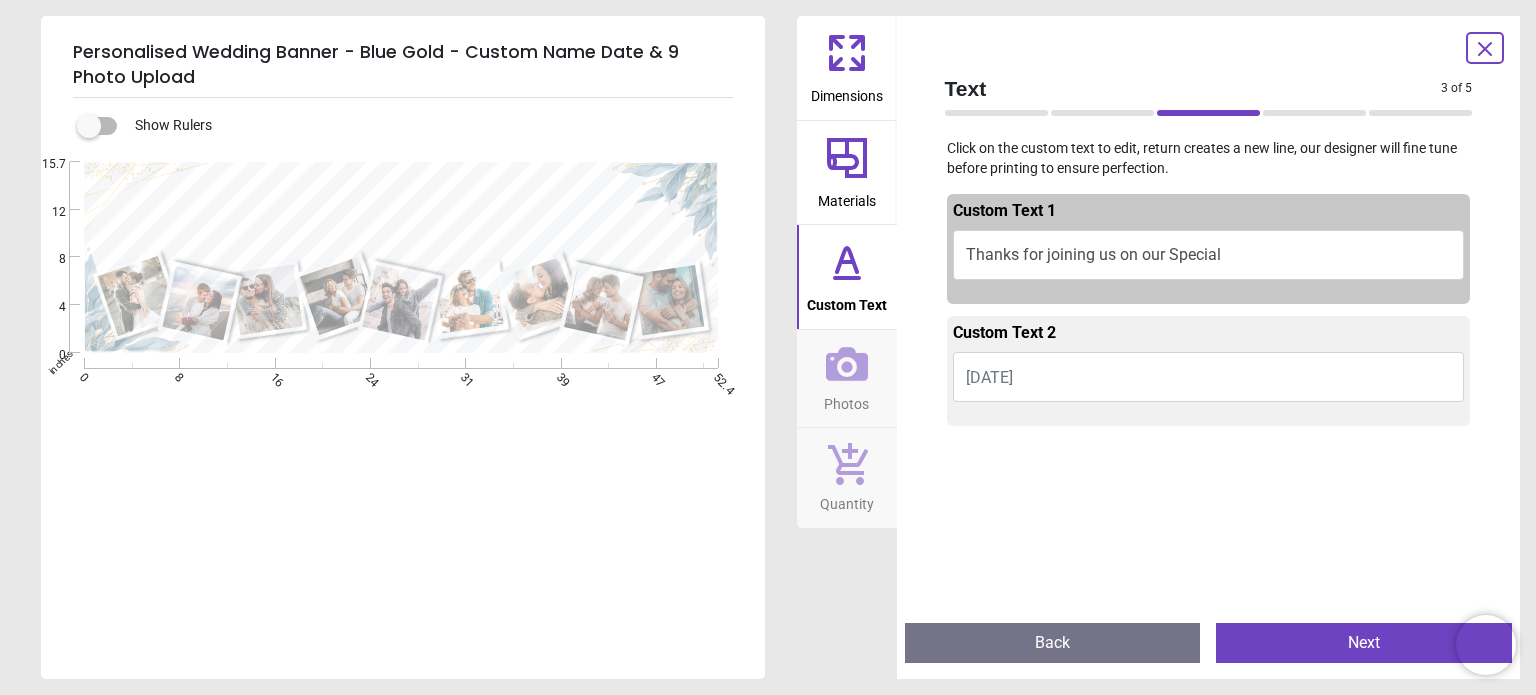 scroll, scrollTop: 0, scrollLeft: 0, axis: both 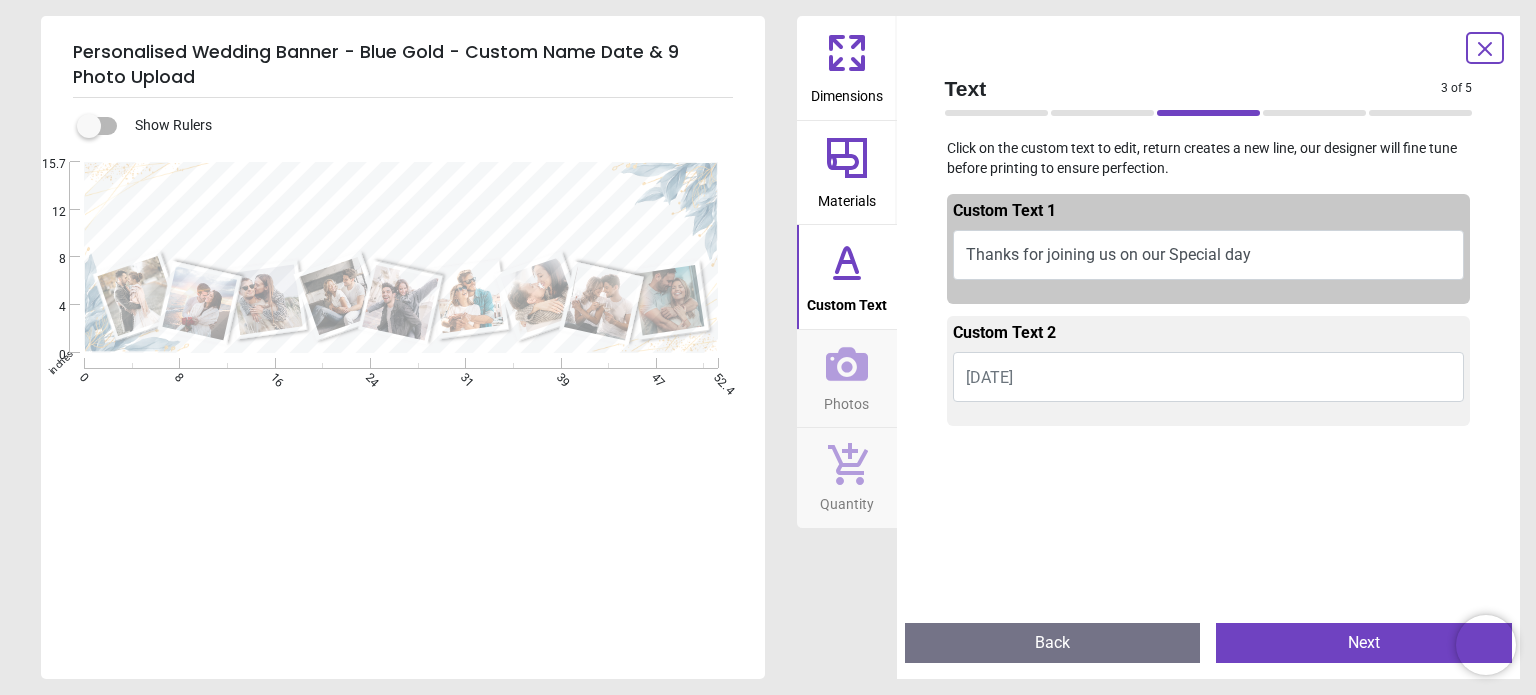 type on "**********" 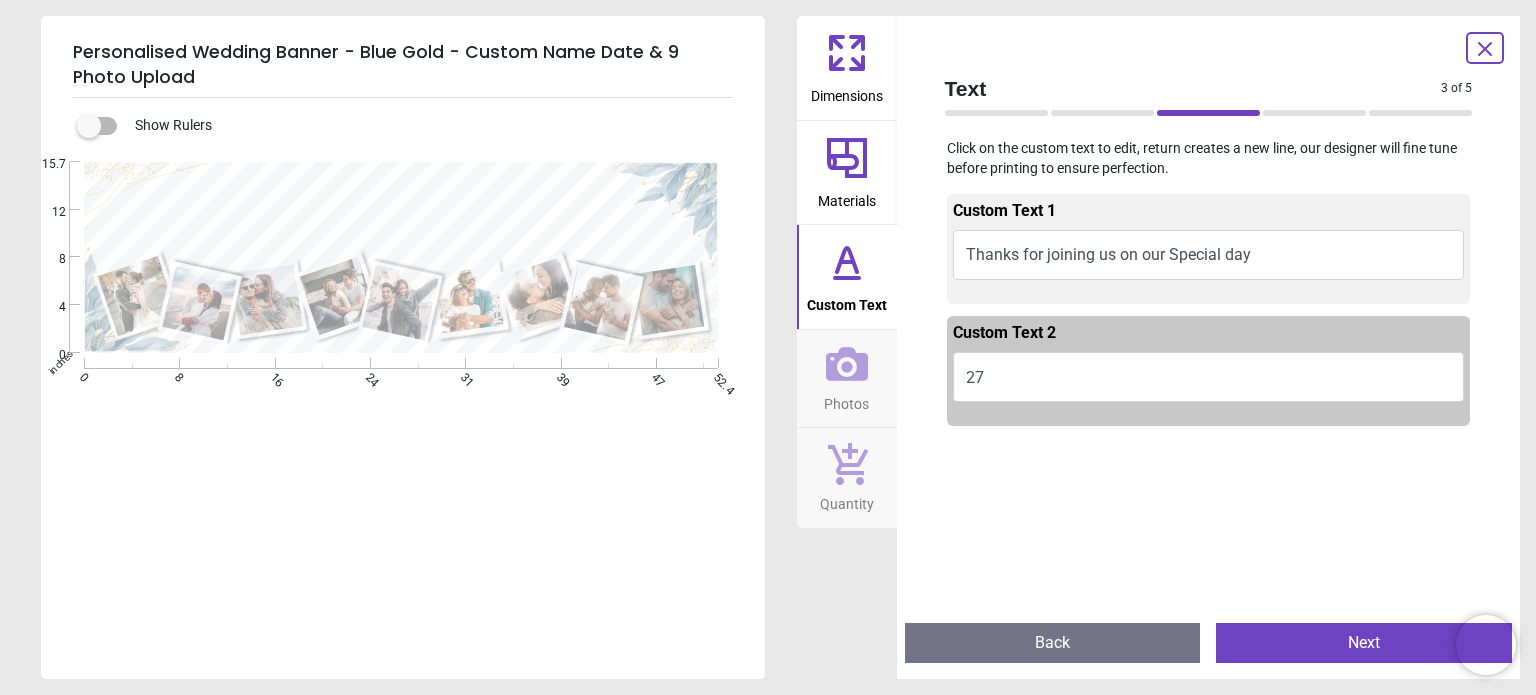 type on "*" 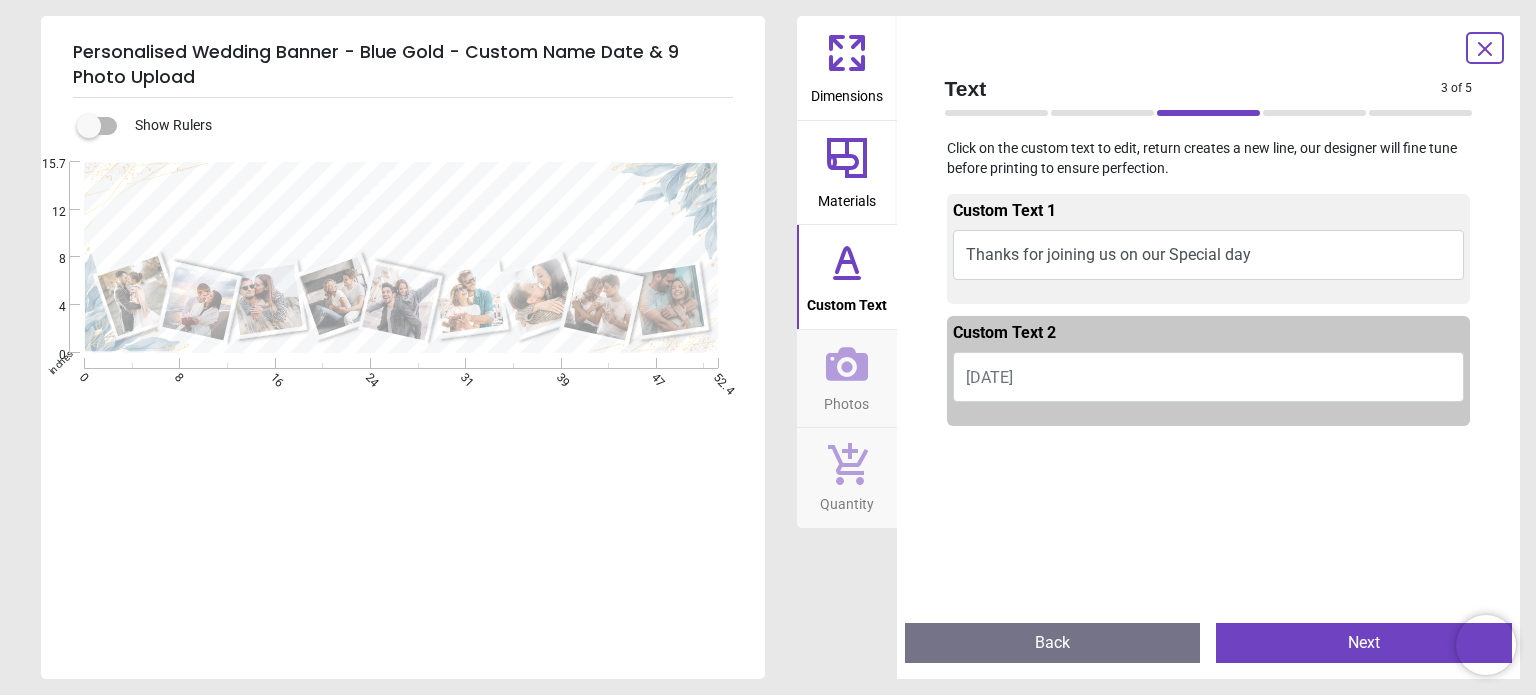 click on "[DATE]" at bounding box center [1209, 377] 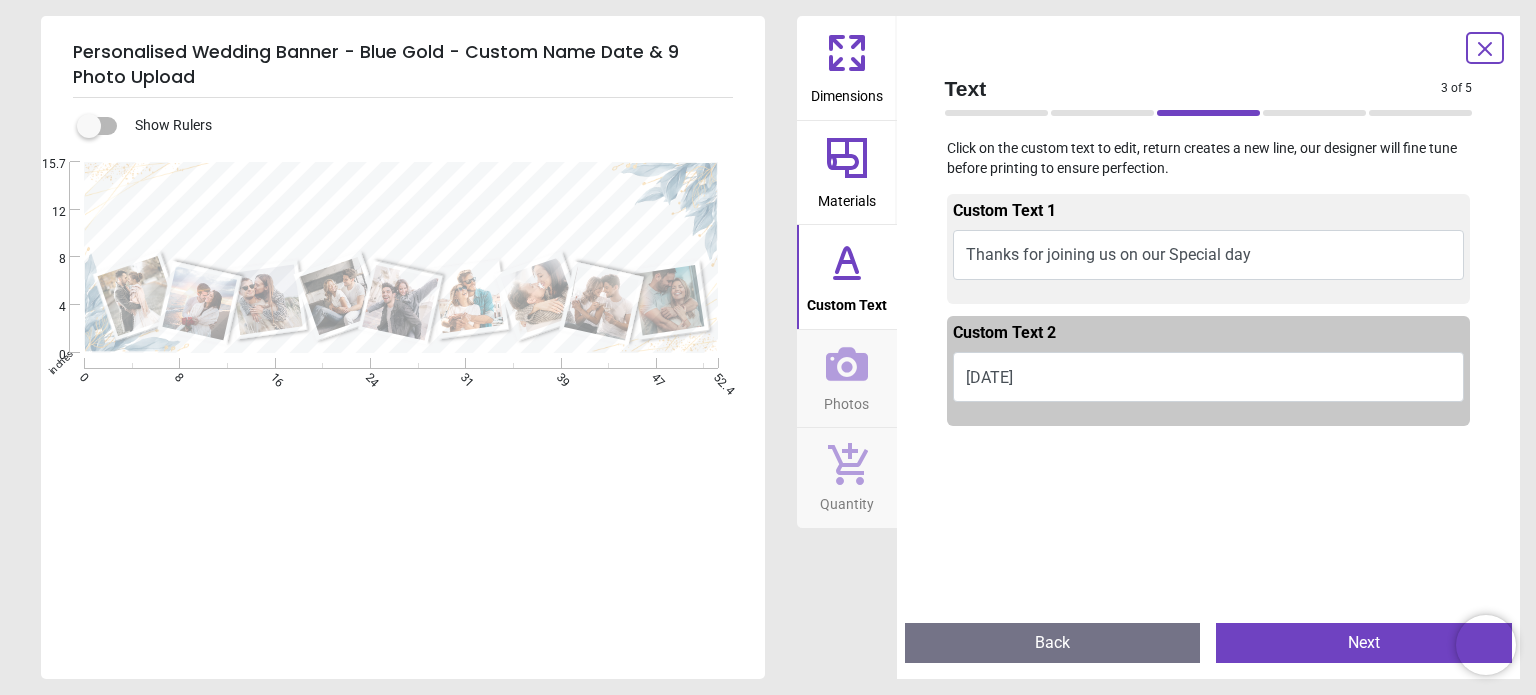type on "********" 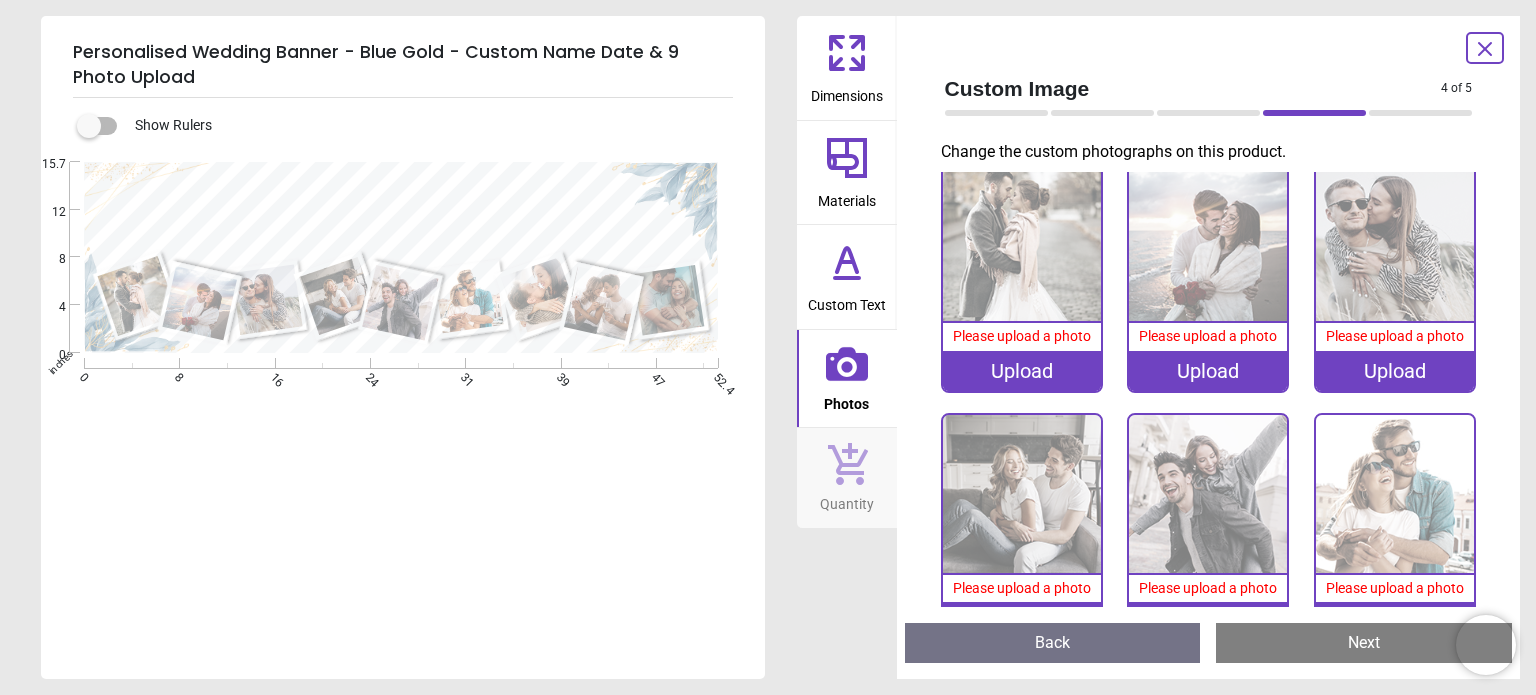 scroll, scrollTop: 0, scrollLeft: 0, axis: both 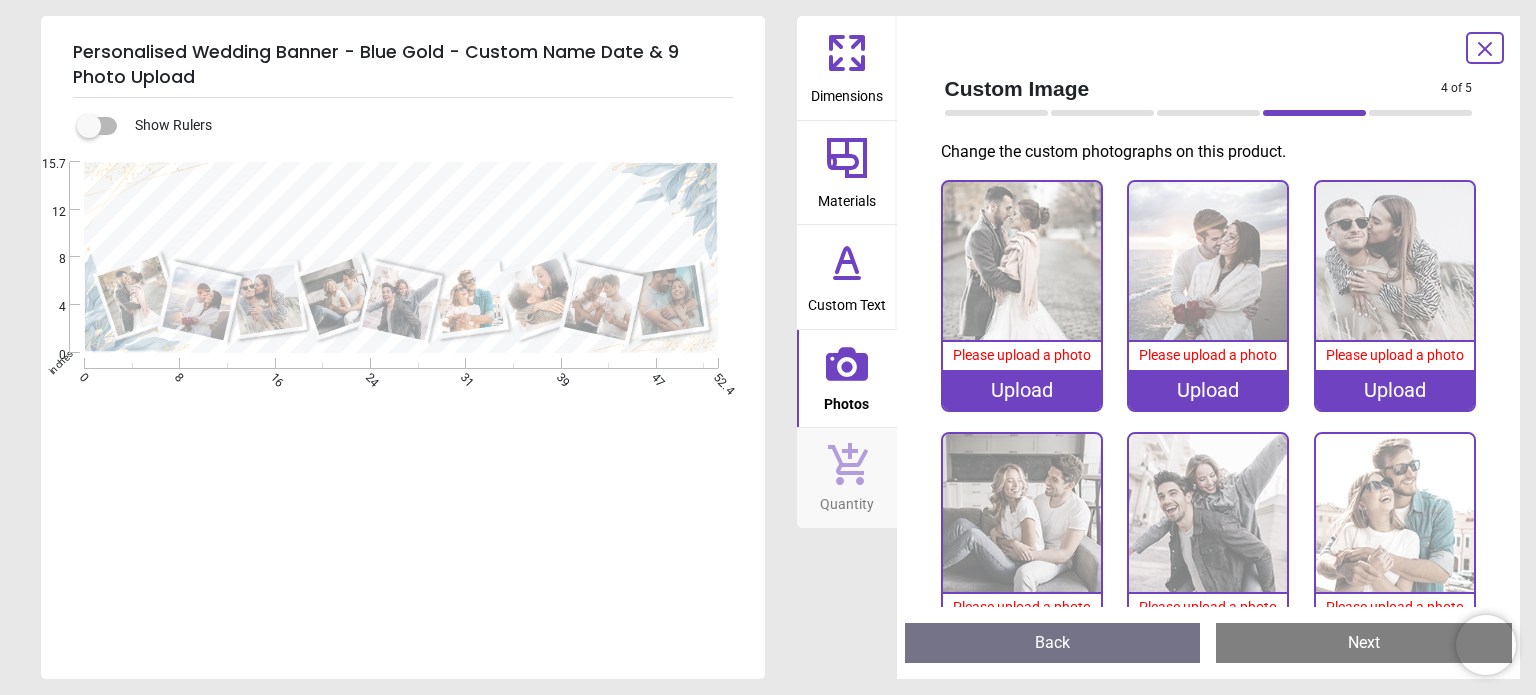 click on "Back" at bounding box center (1053, 643) 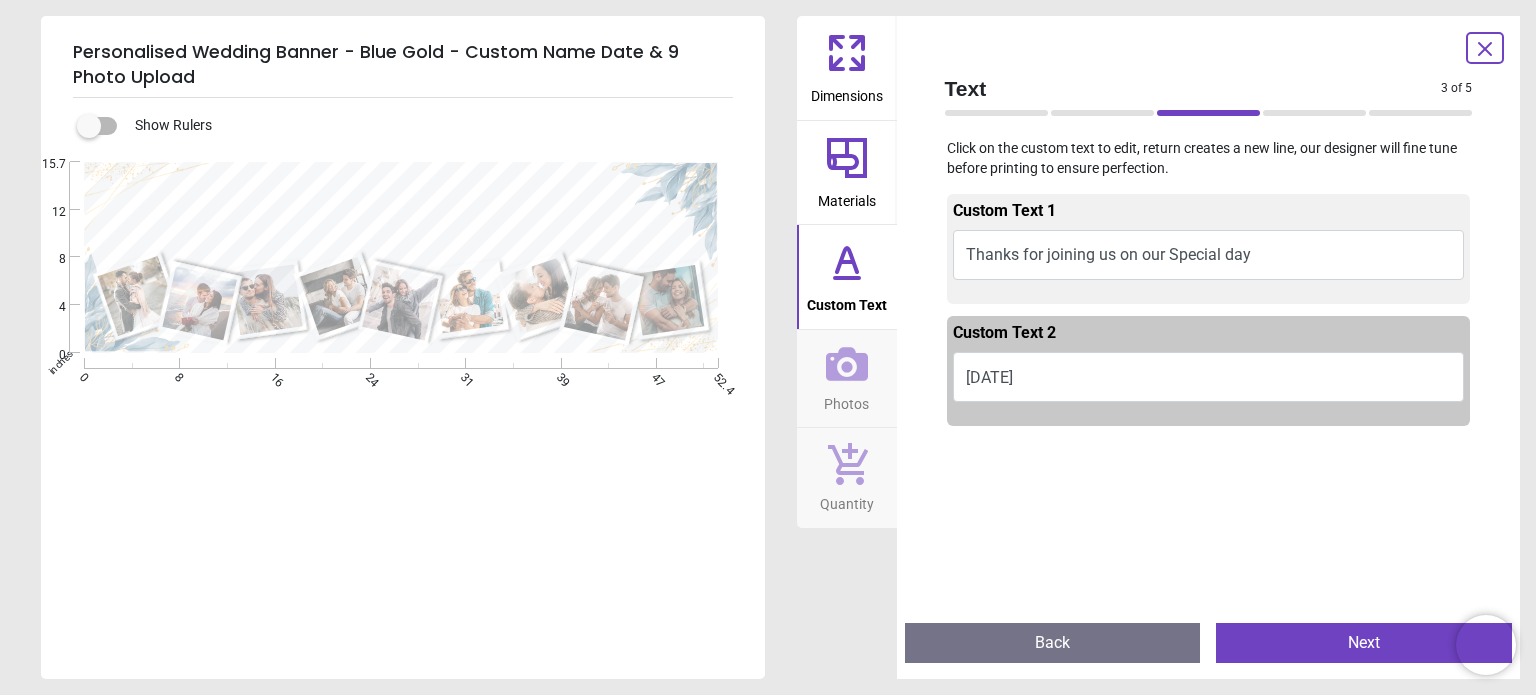 click on "Thanks for joining us on our Special day" at bounding box center (1209, 255) 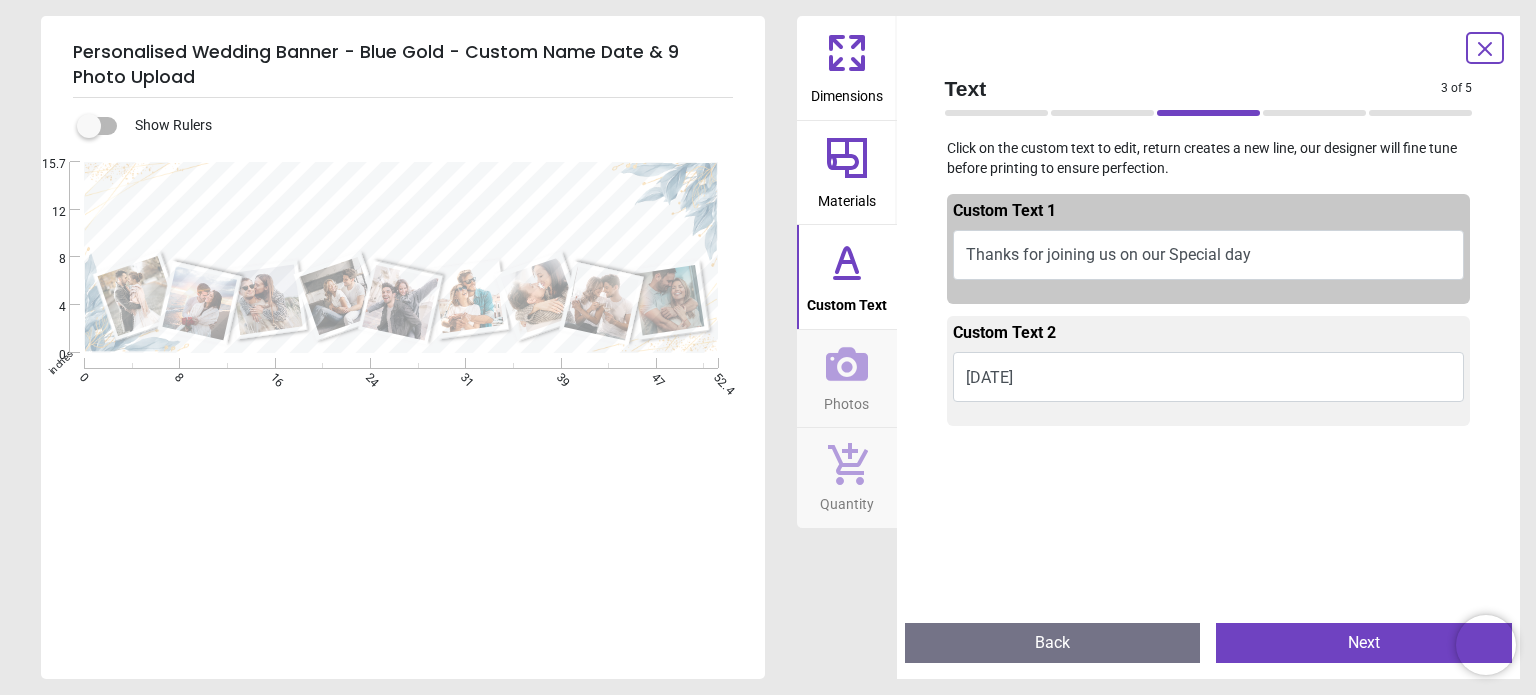 click on "Thanks for joining us on our Special day" at bounding box center [1209, 255] 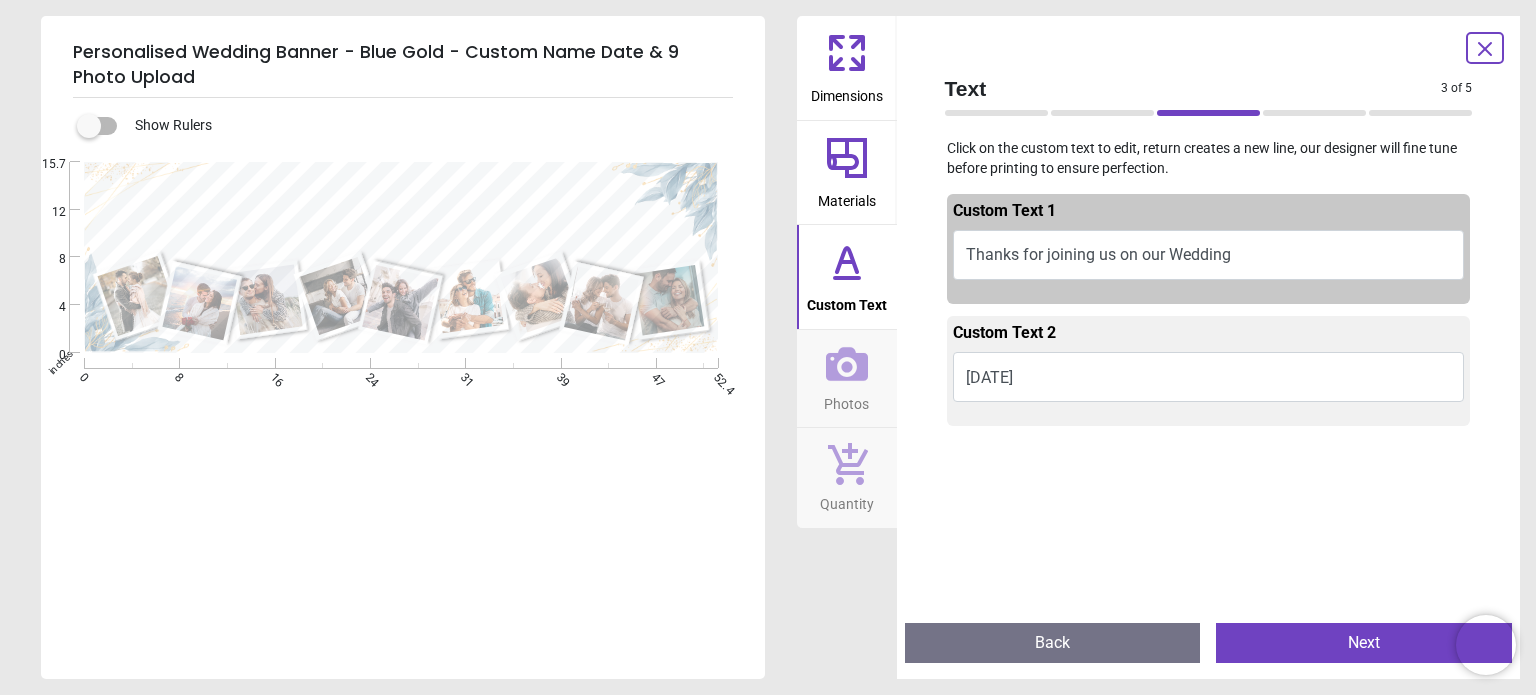 scroll, scrollTop: 0, scrollLeft: 0, axis: both 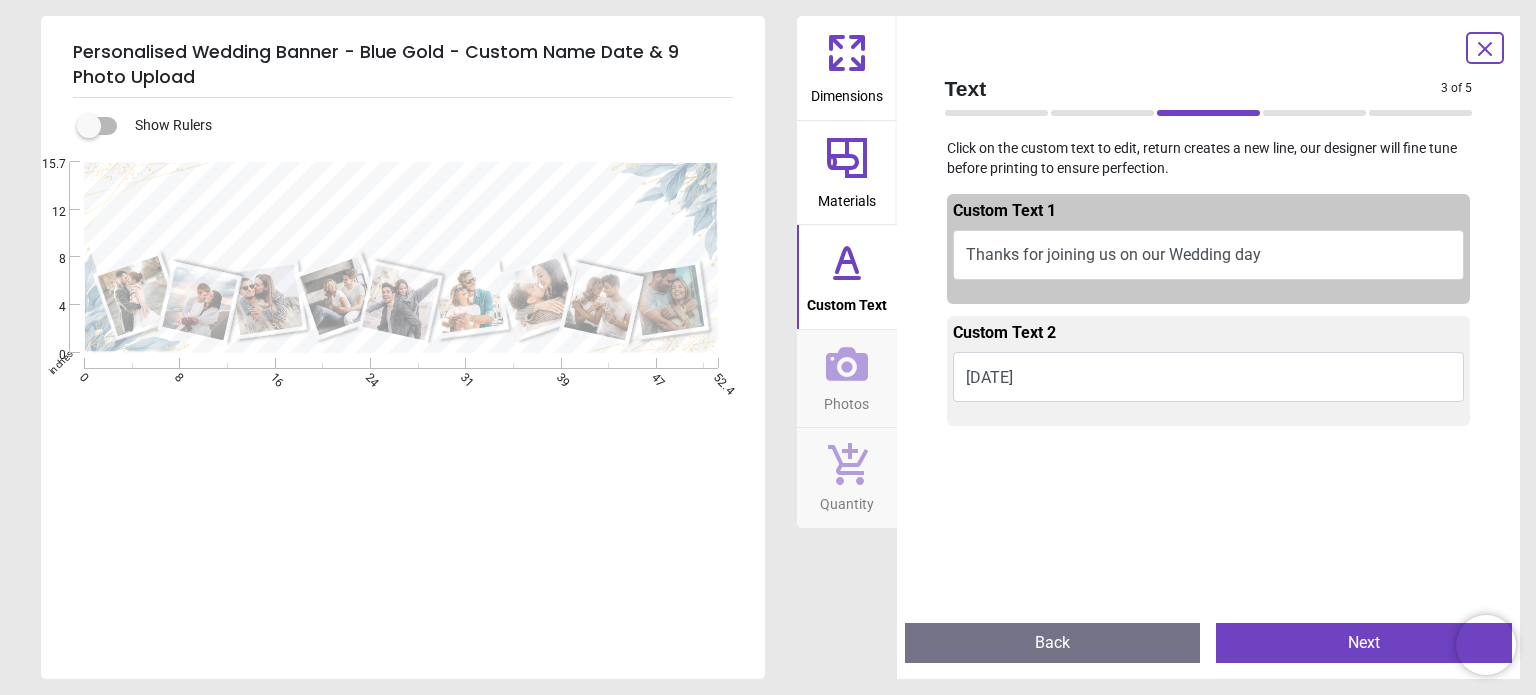click at bounding box center (1209, 781) 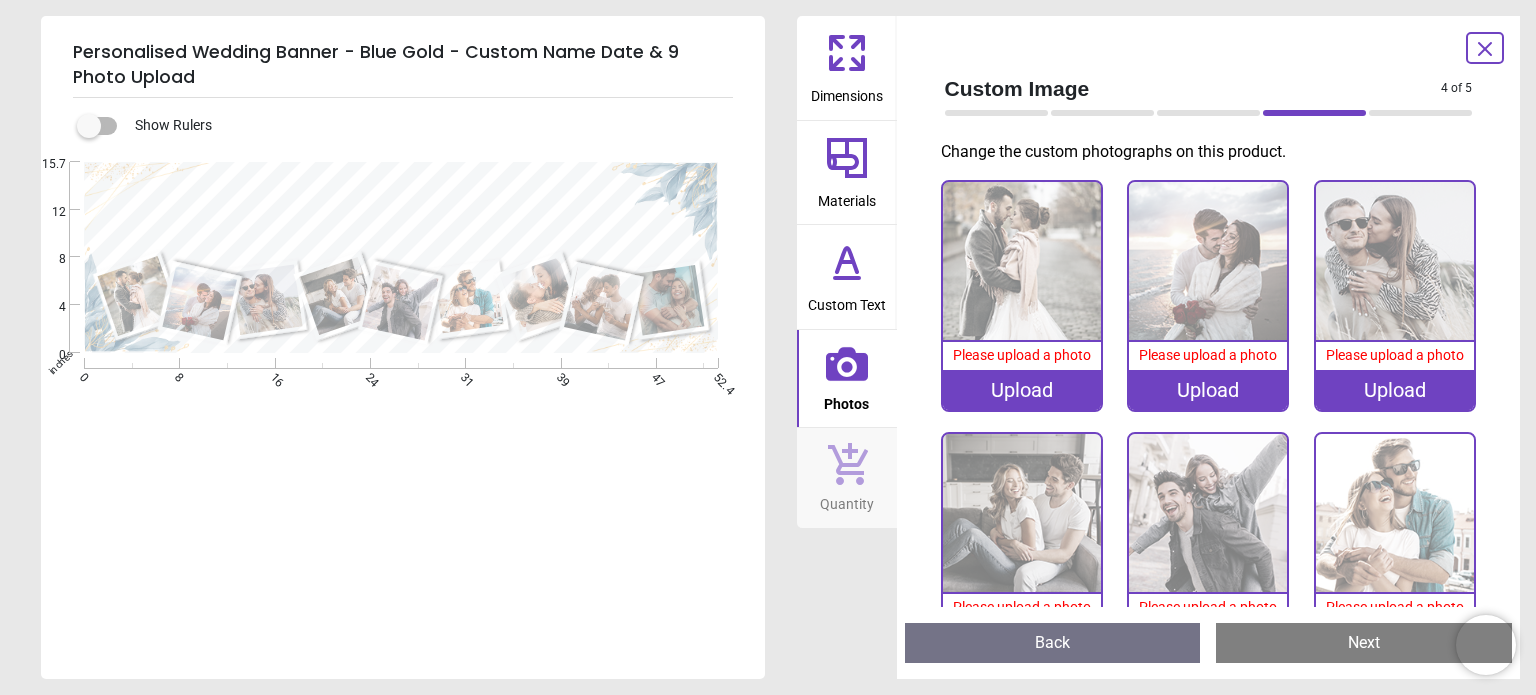 click 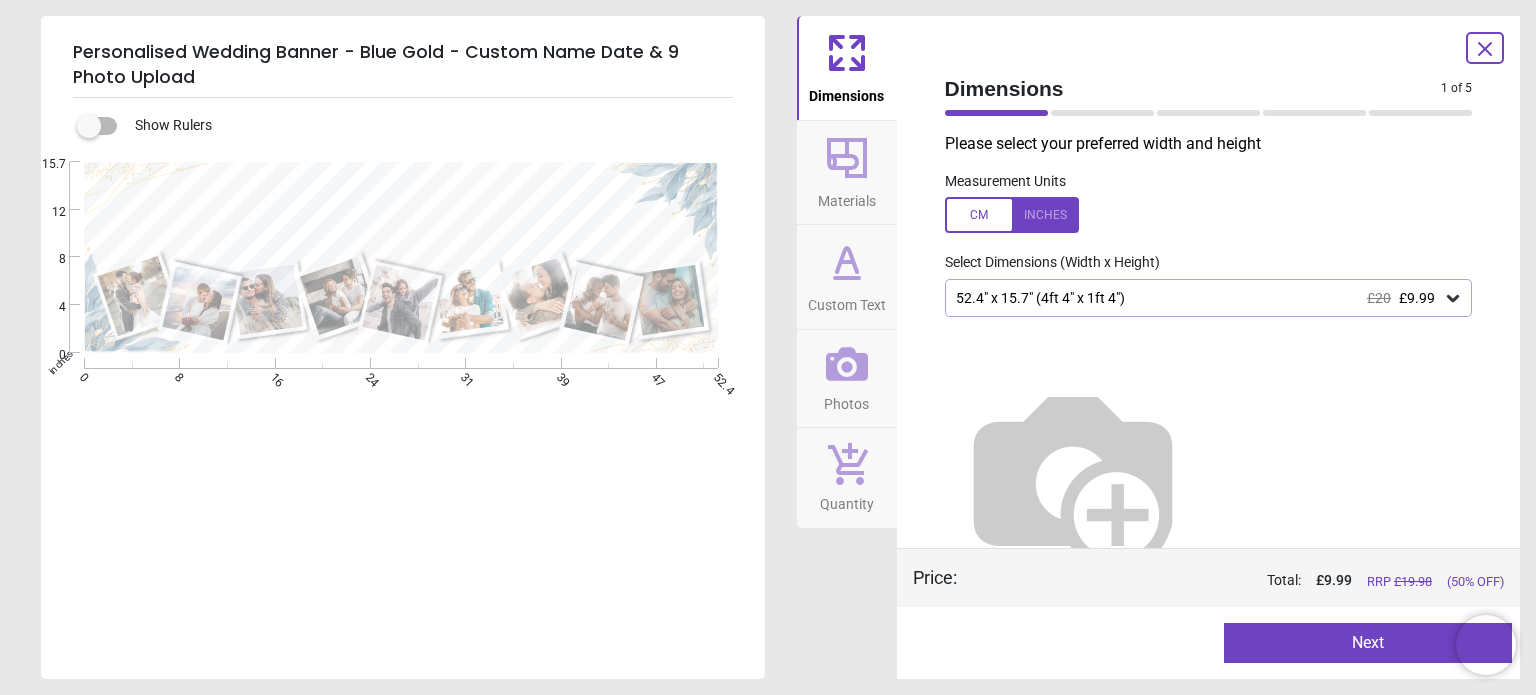 click 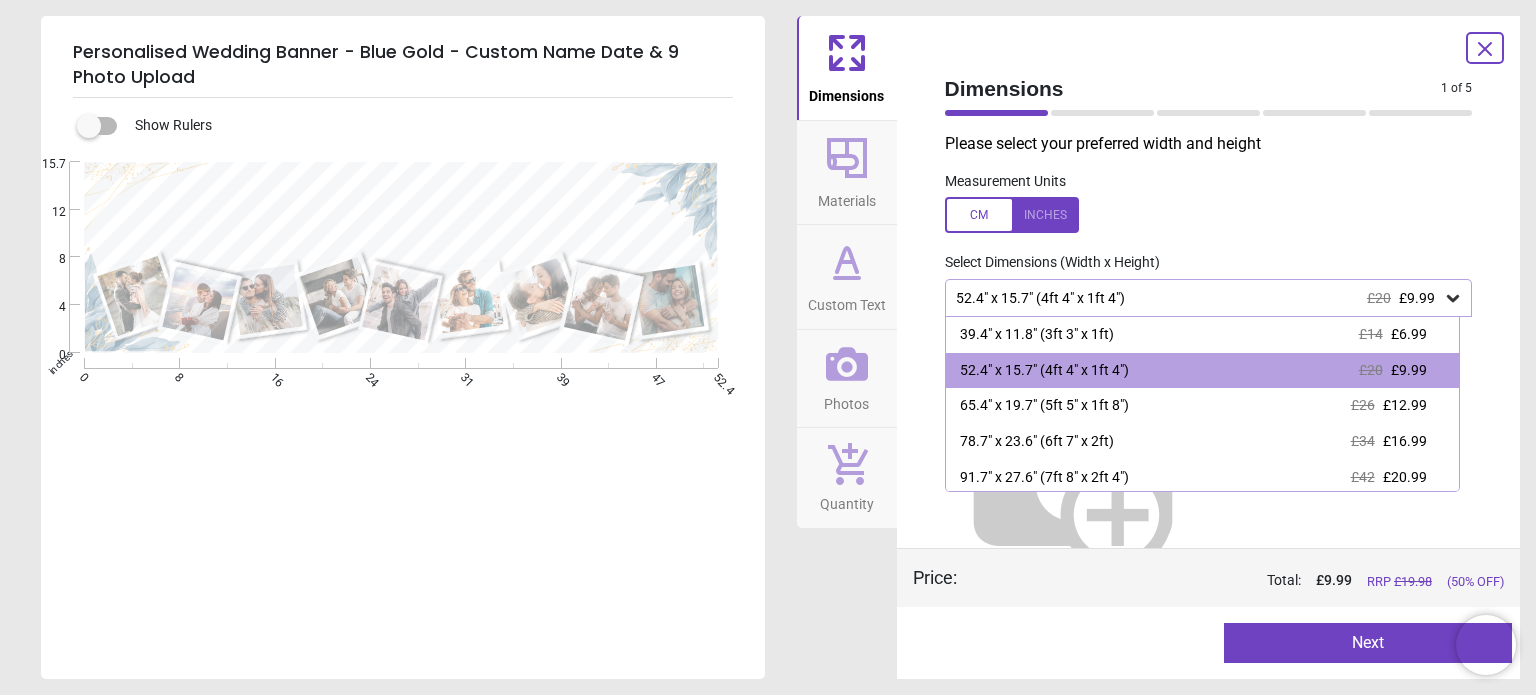 click at bounding box center (1012, 215) 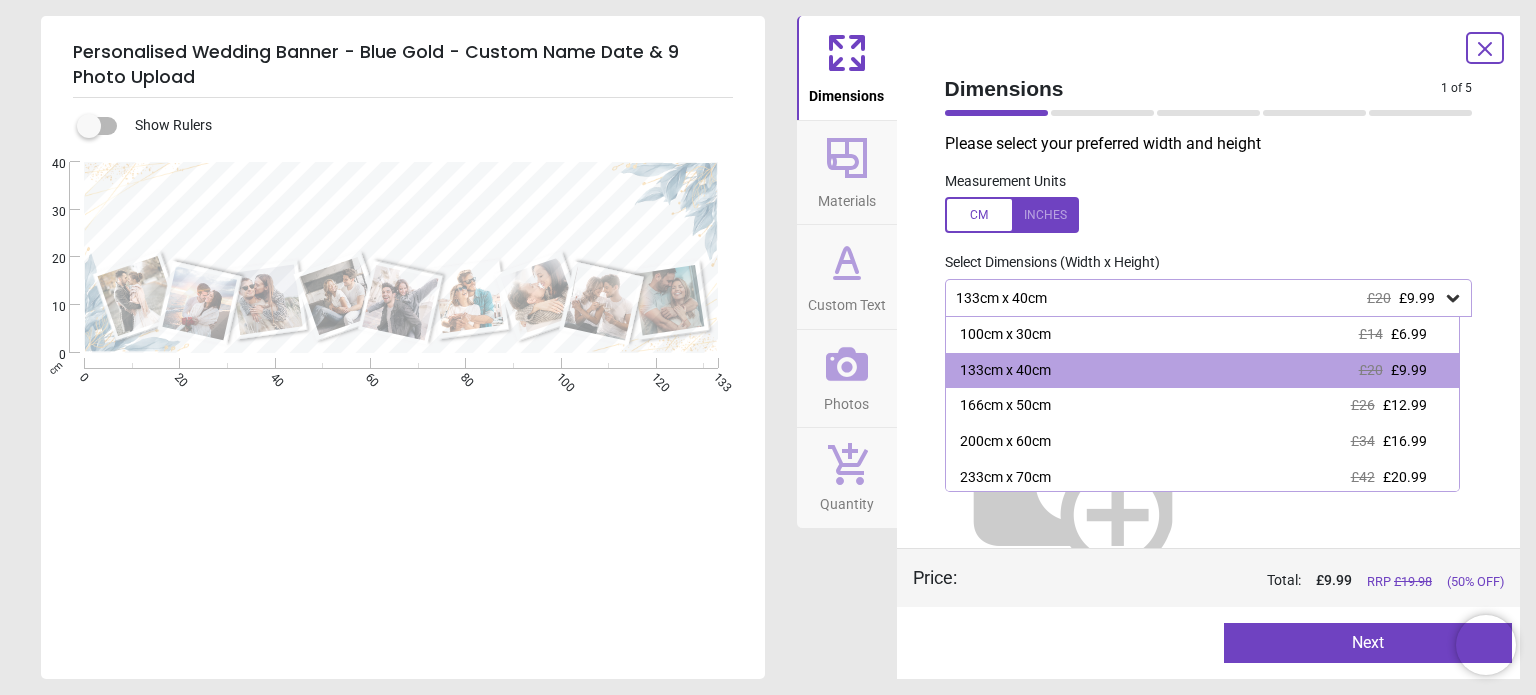 click at bounding box center [1012, 215] 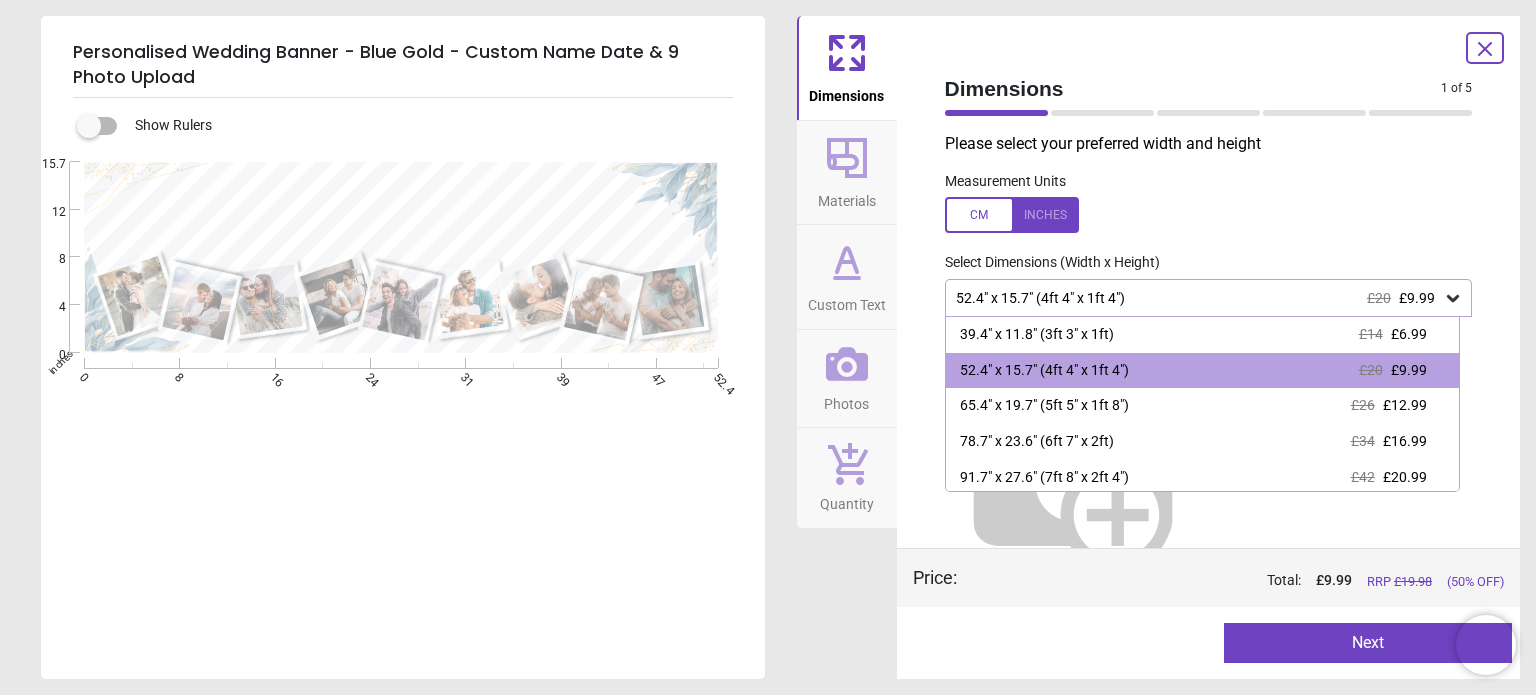 click at bounding box center (1012, 215) 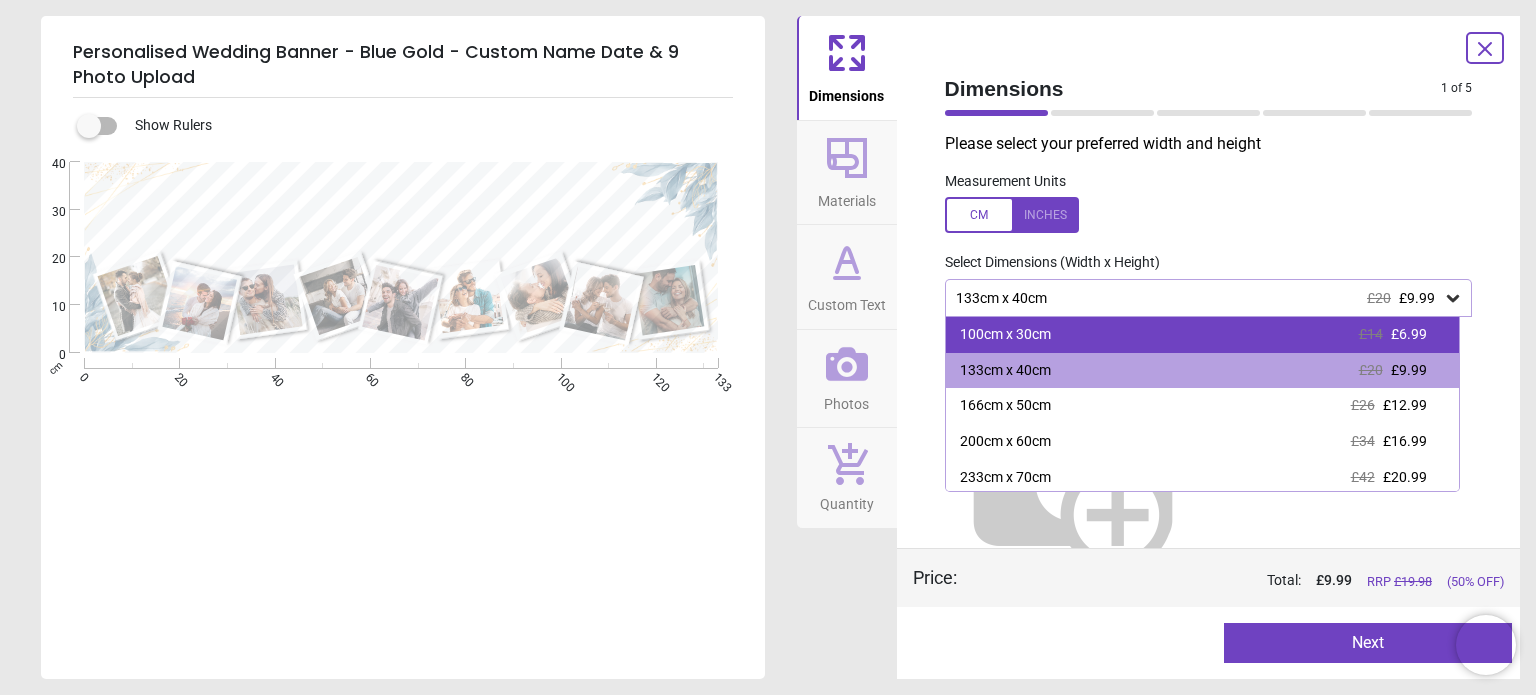 click on "£6.99" at bounding box center [1409, 334] 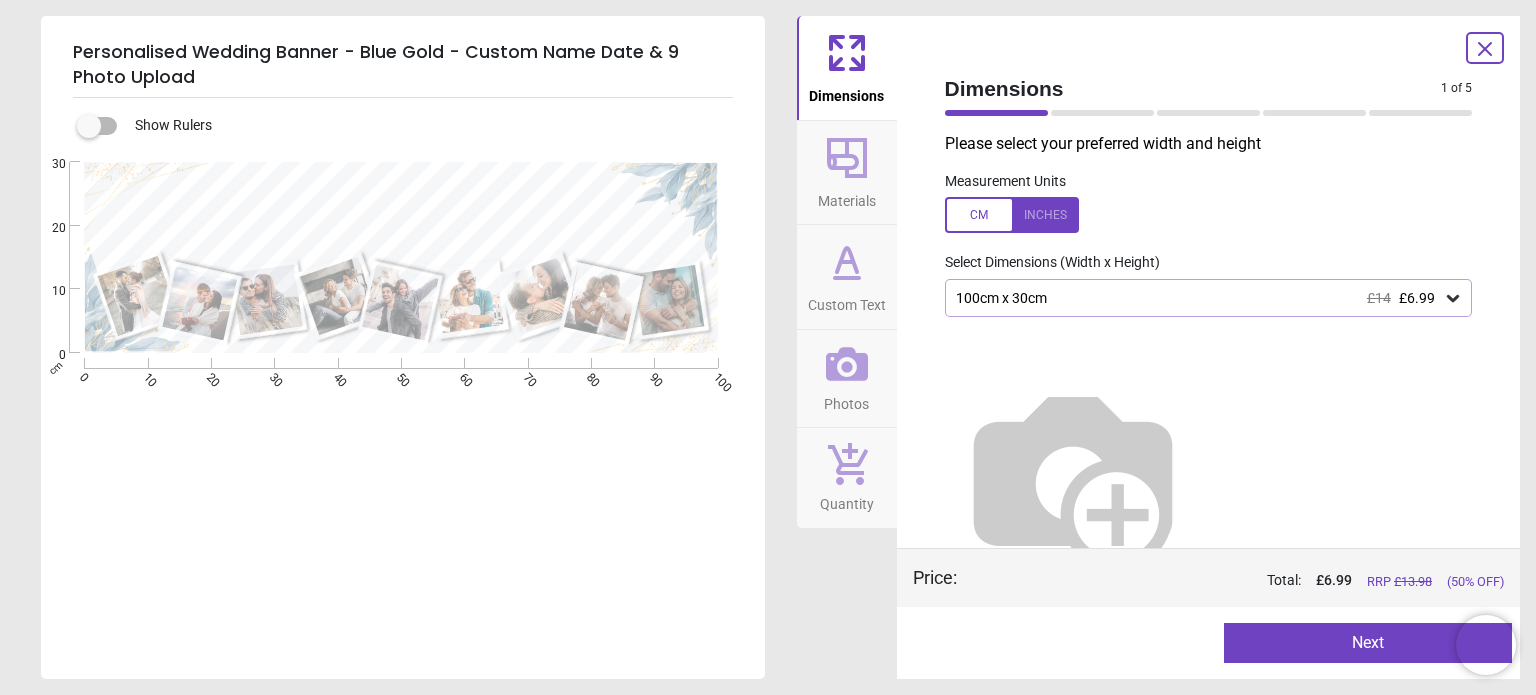 scroll, scrollTop: 32, scrollLeft: 0, axis: vertical 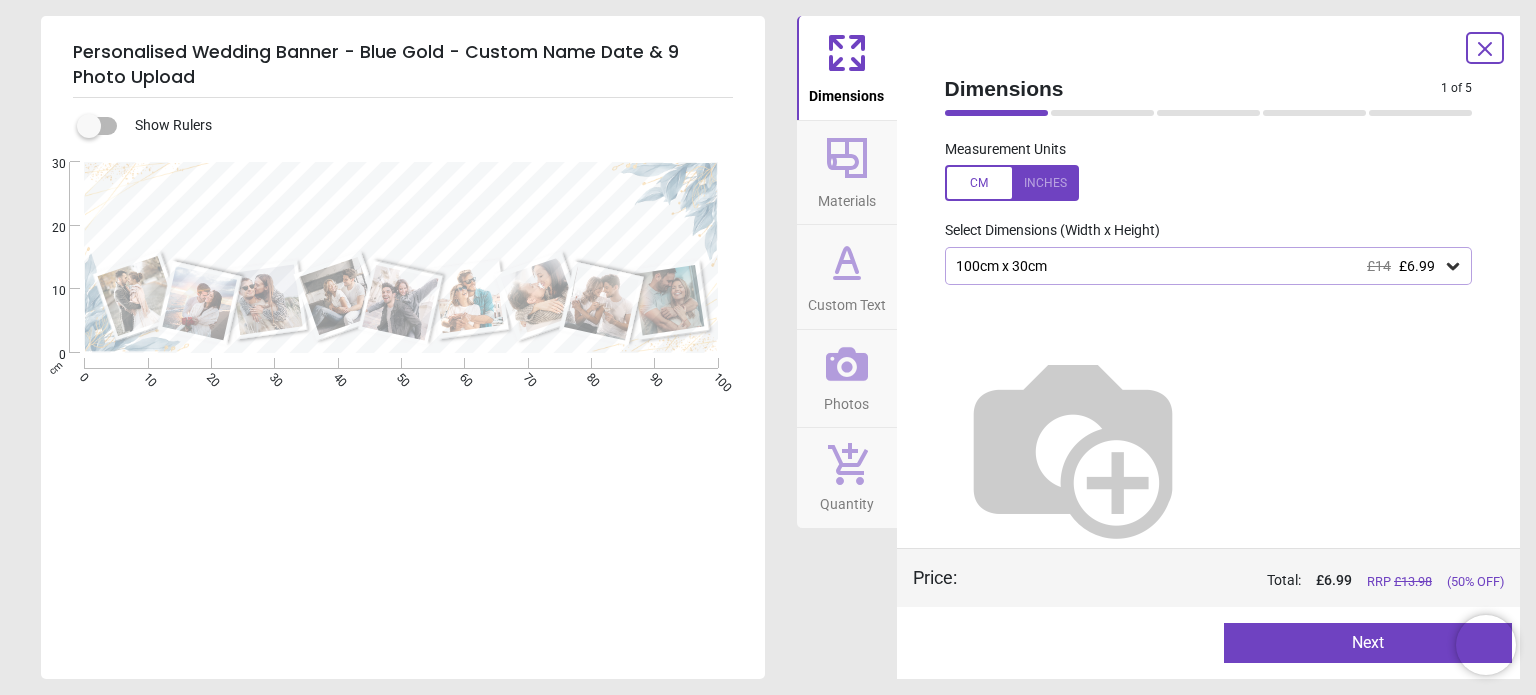 click on "Next" at bounding box center [1368, 643] 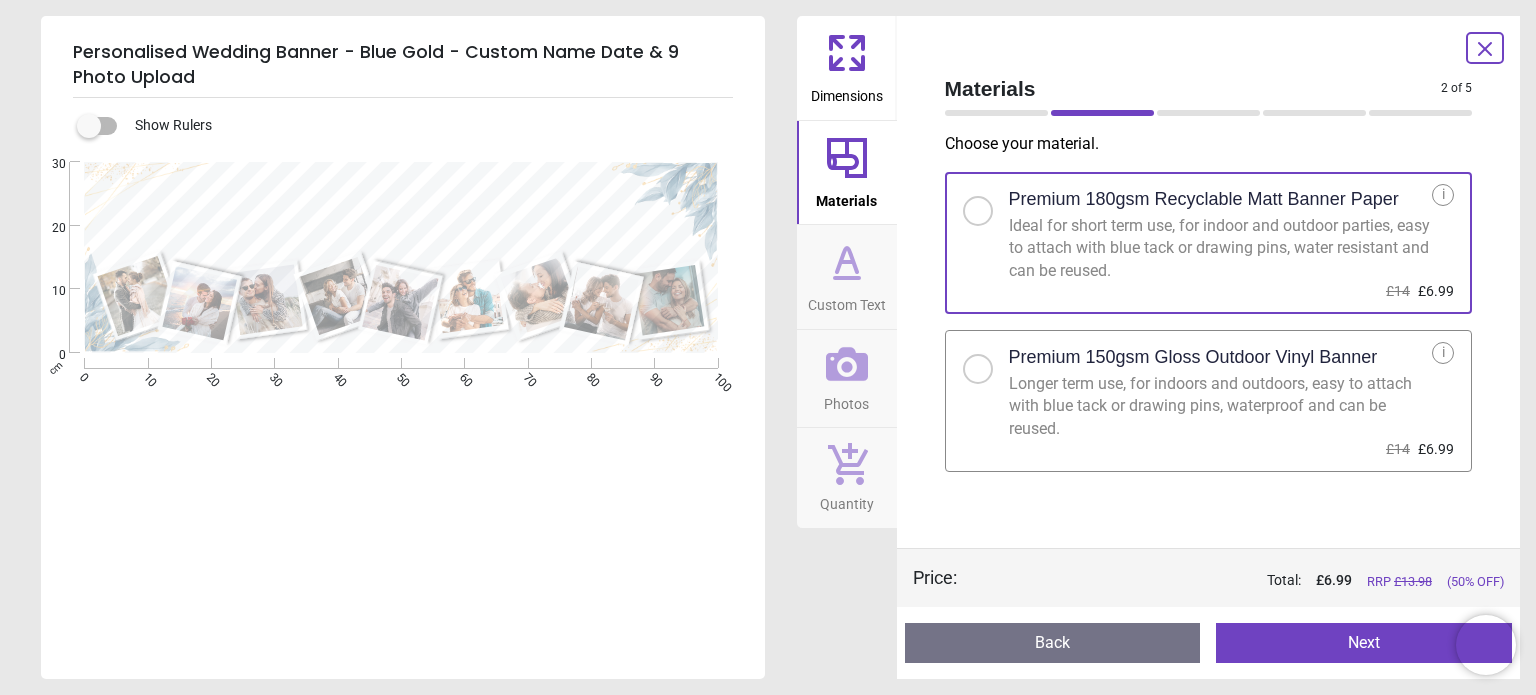click on "Next" at bounding box center [1364, 643] 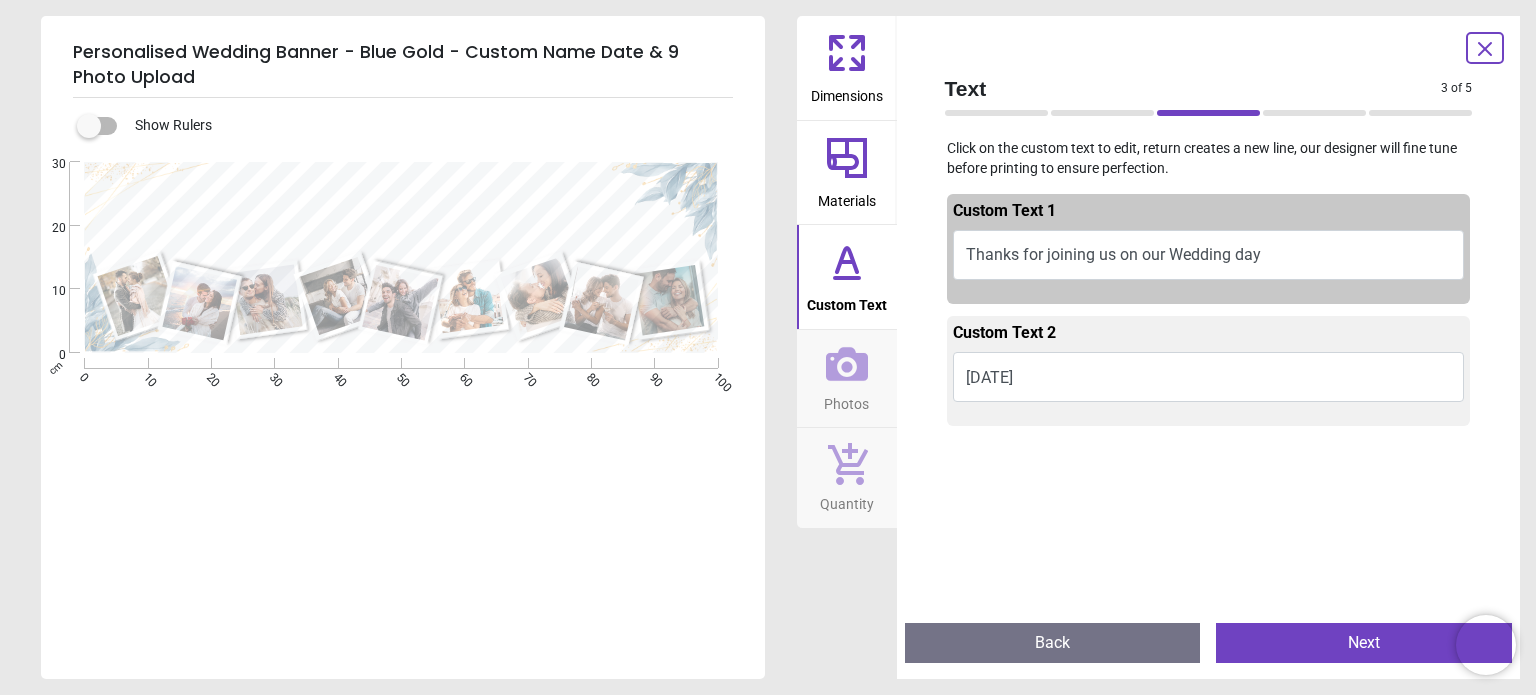 click on "Thanks for joining us on our Wedding day" at bounding box center (1209, 255) 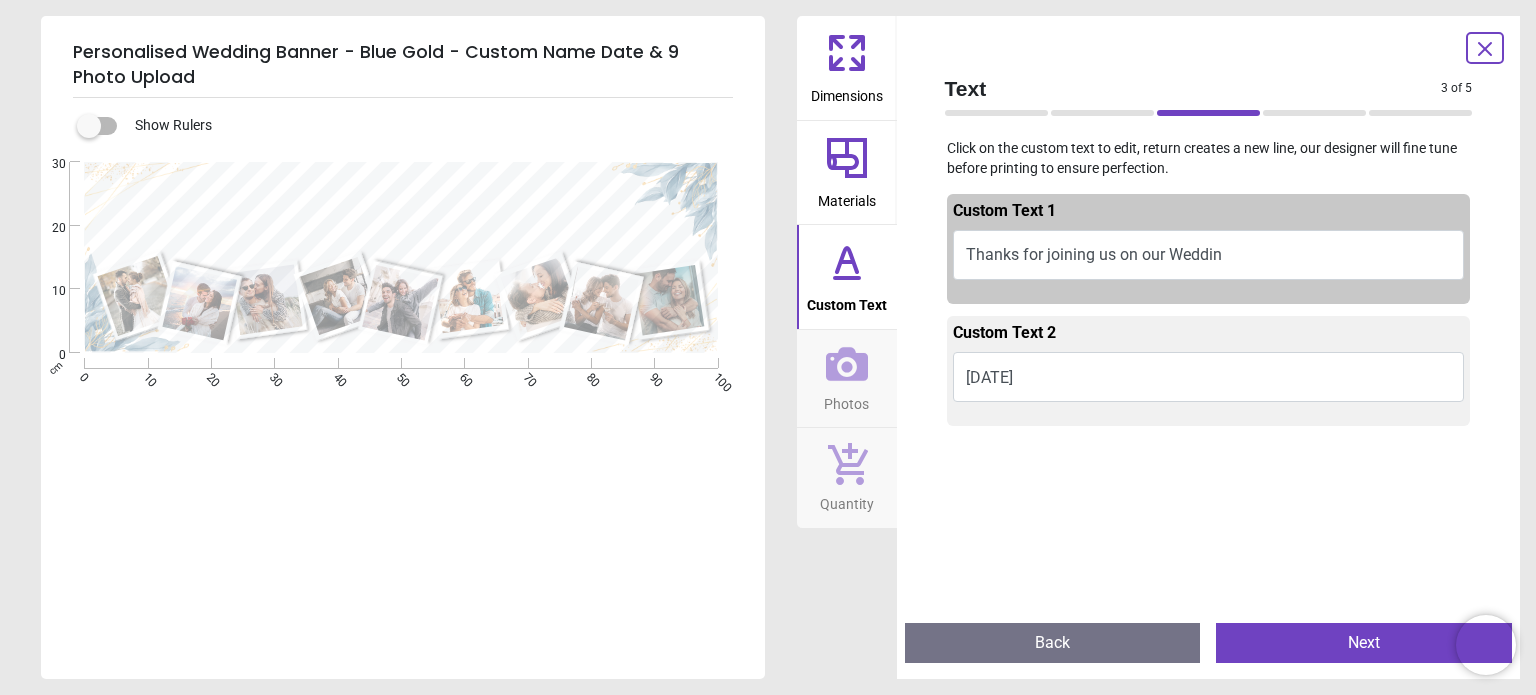 scroll, scrollTop: 0, scrollLeft: 0, axis: both 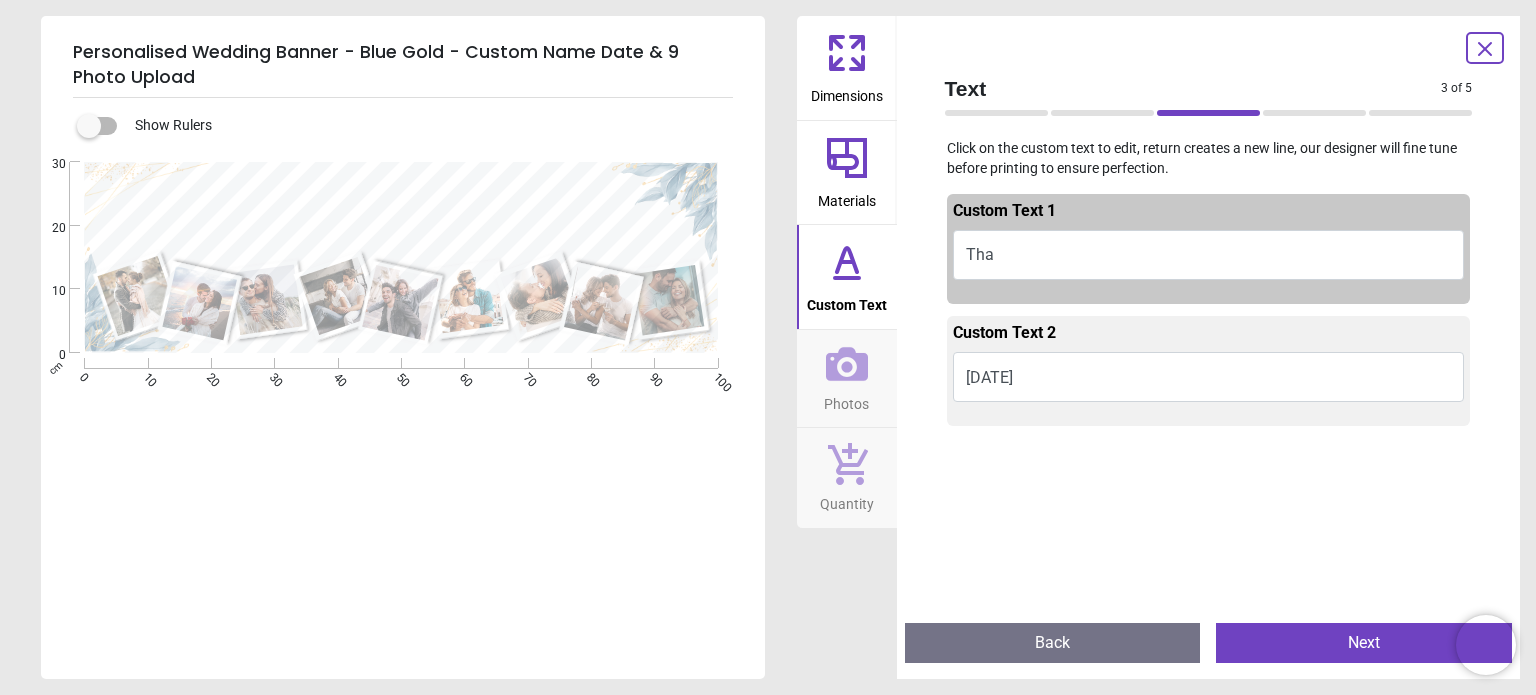 type on "*" 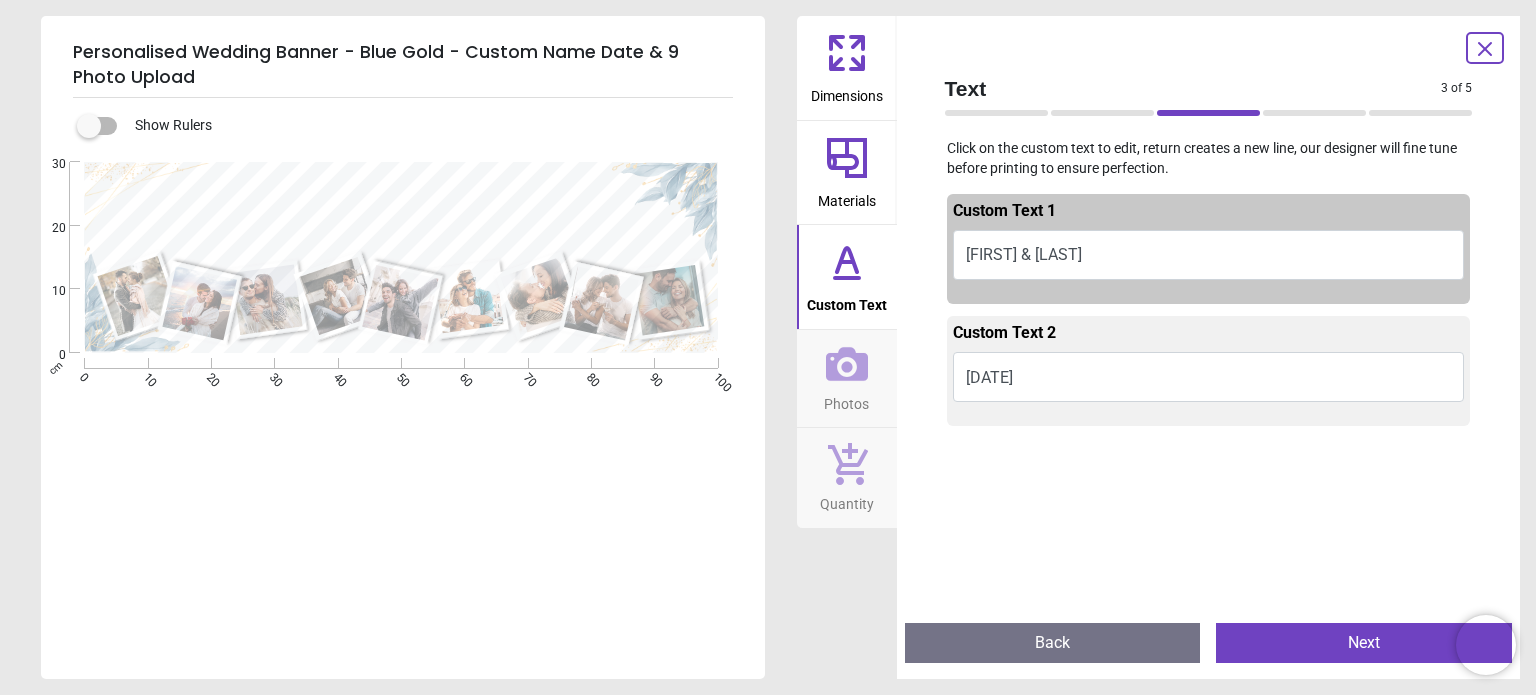 type on "**********" 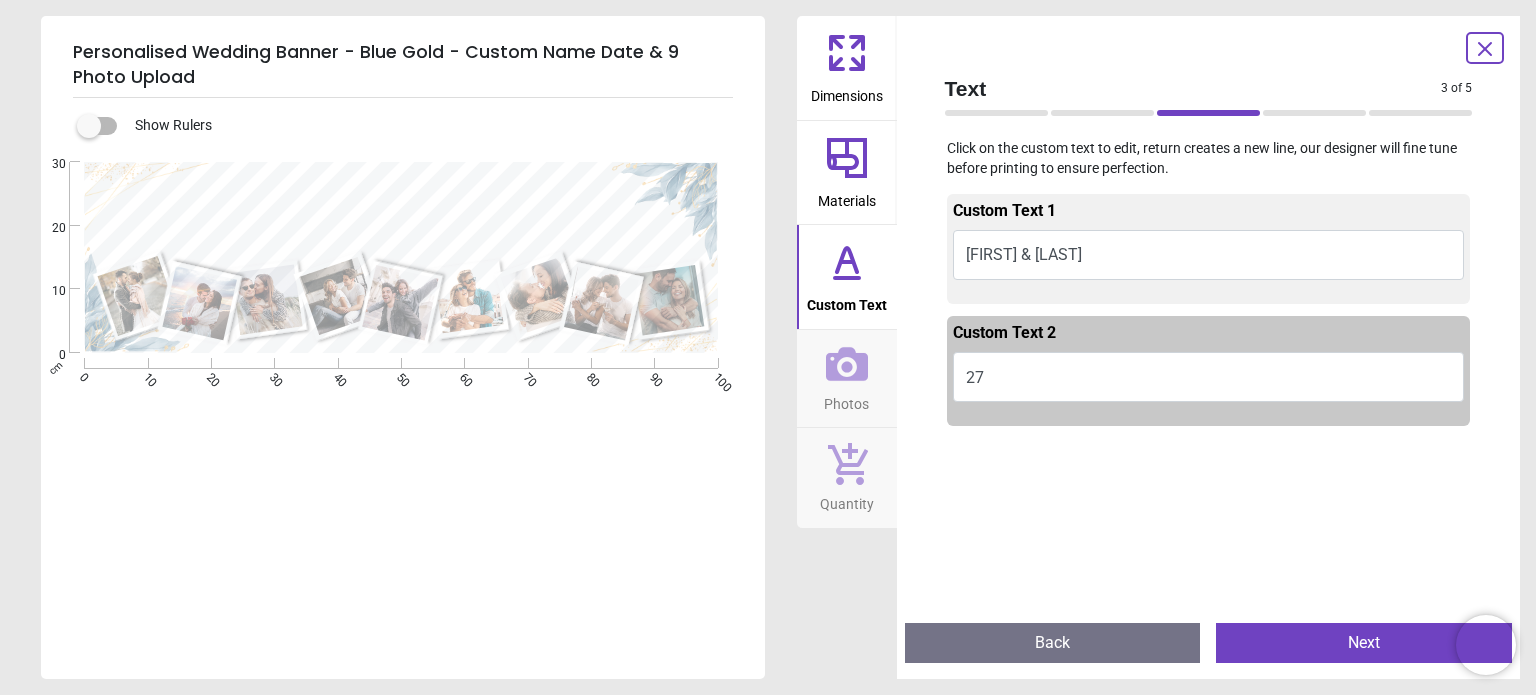type on "*" 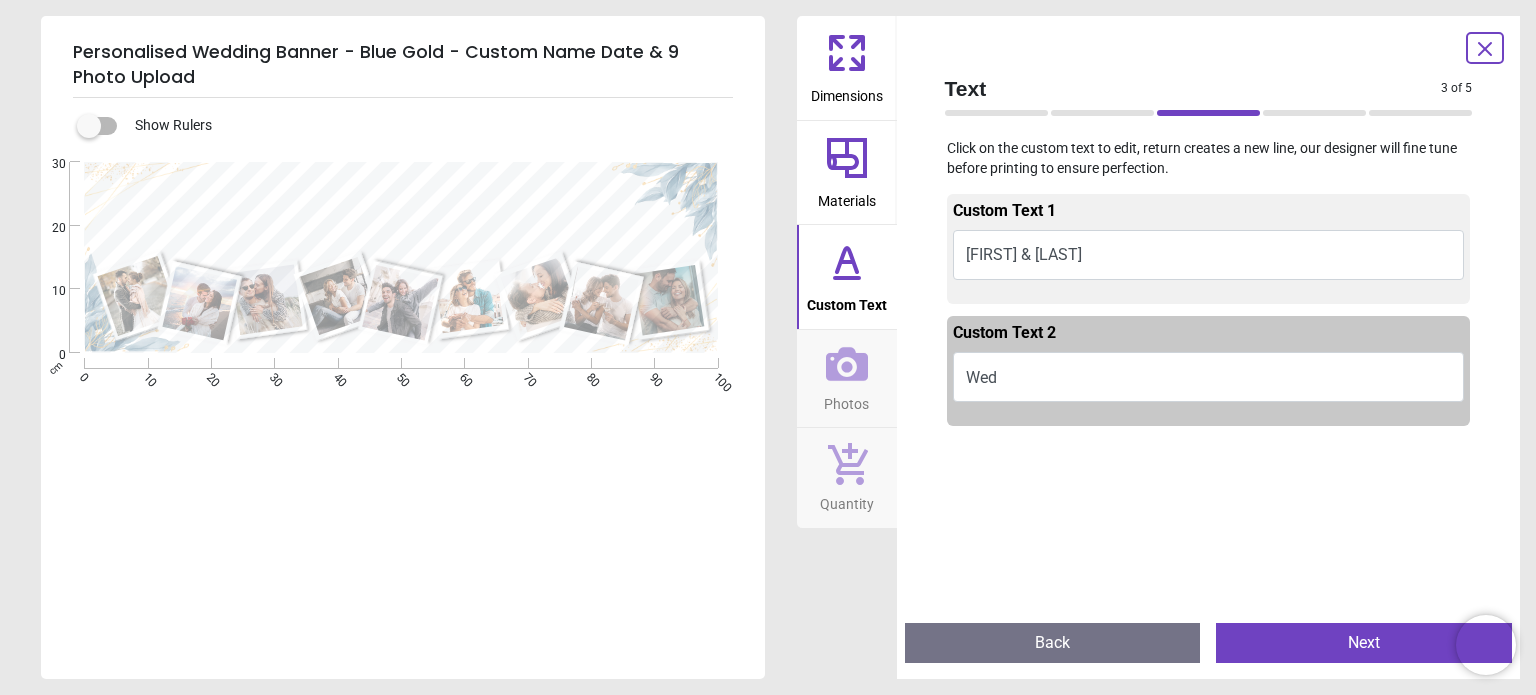 type on "*" 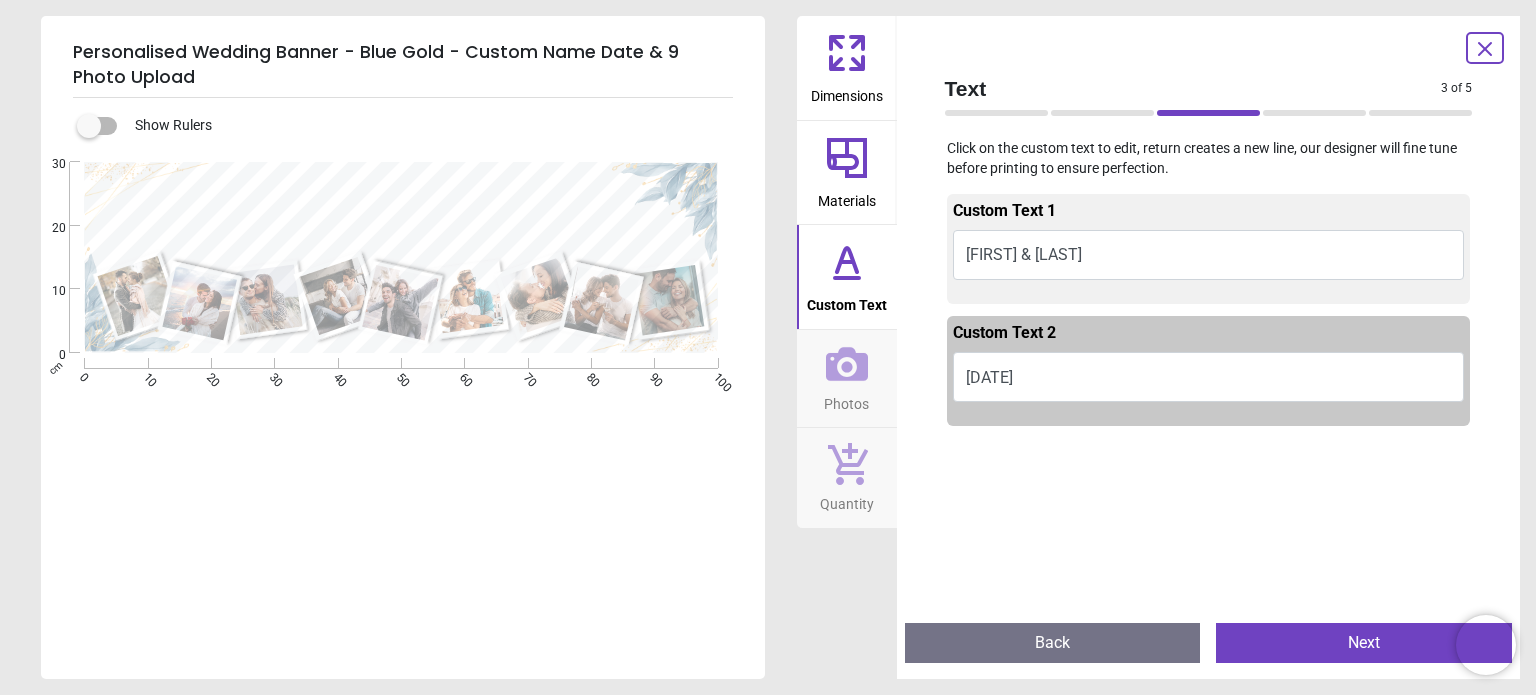 type on "********" 